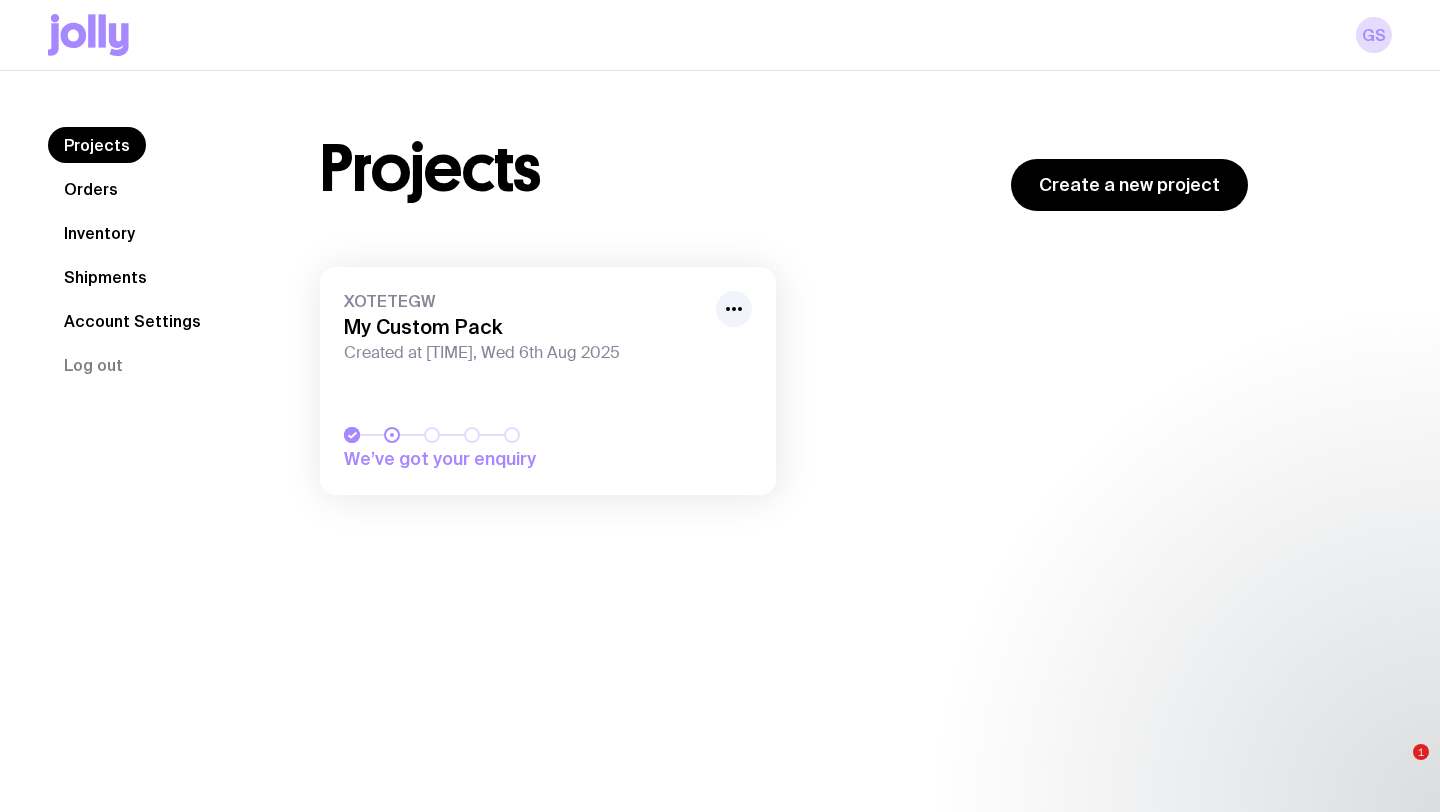scroll, scrollTop: 0, scrollLeft: 0, axis: both 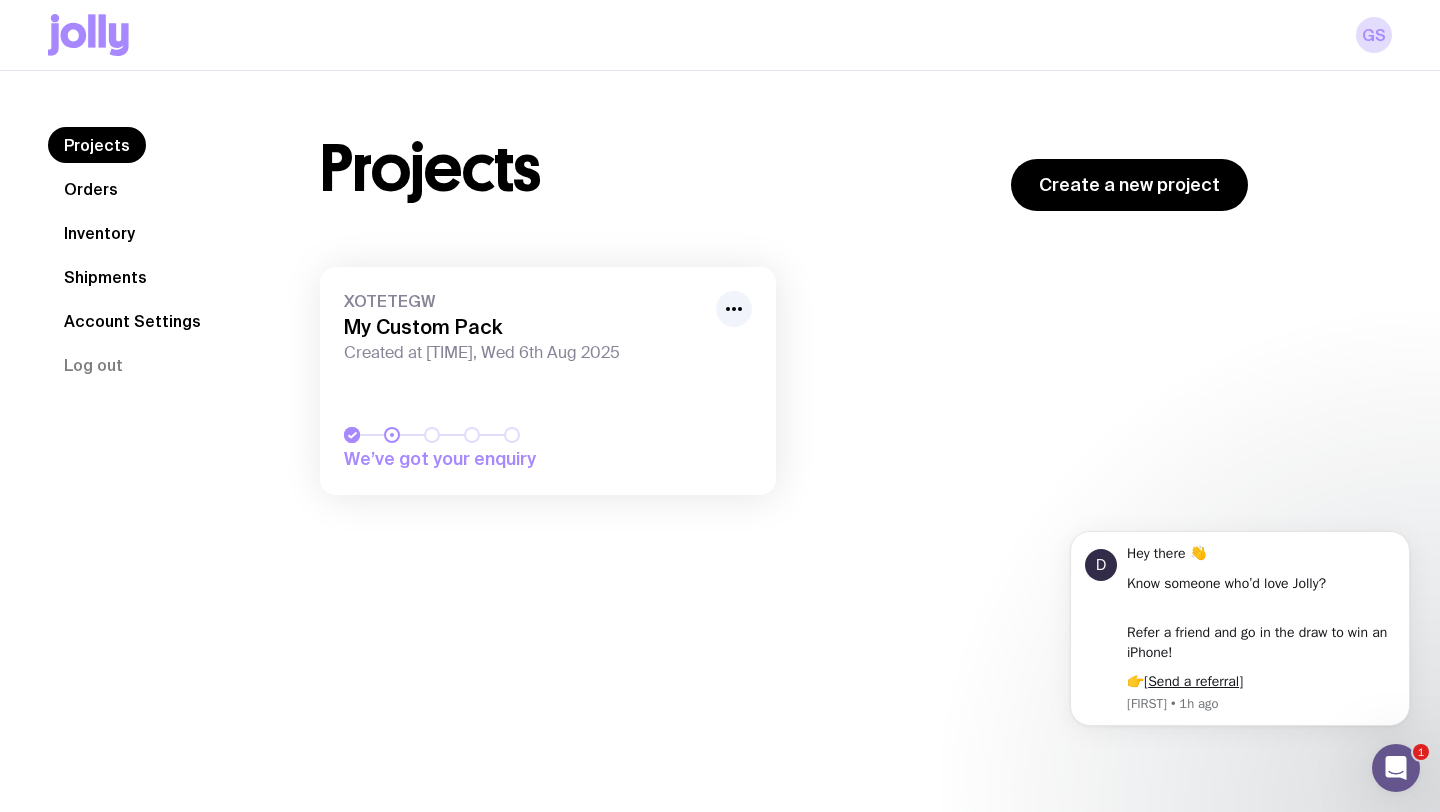 click 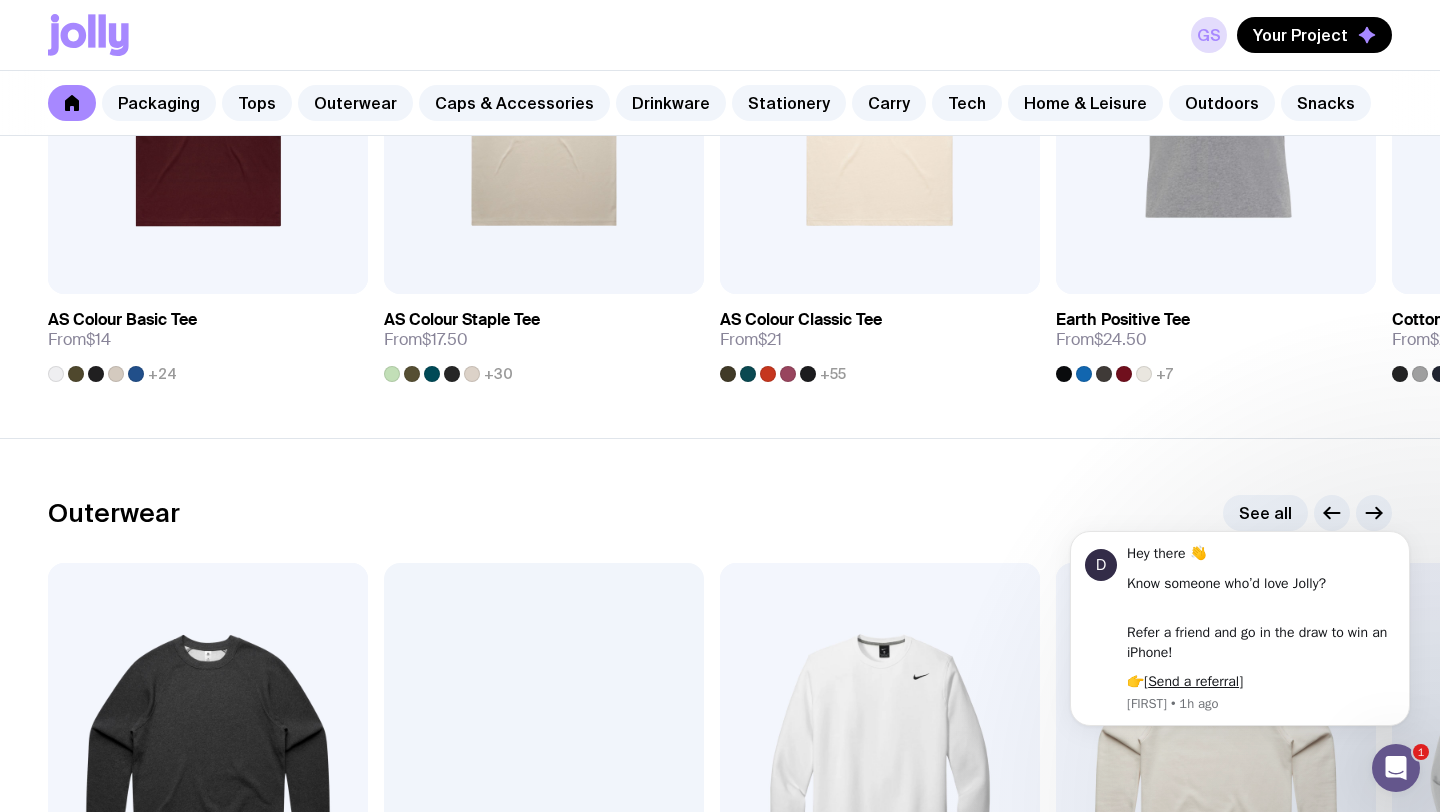 scroll, scrollTop: 0, scrollLeft: 0, axis: both 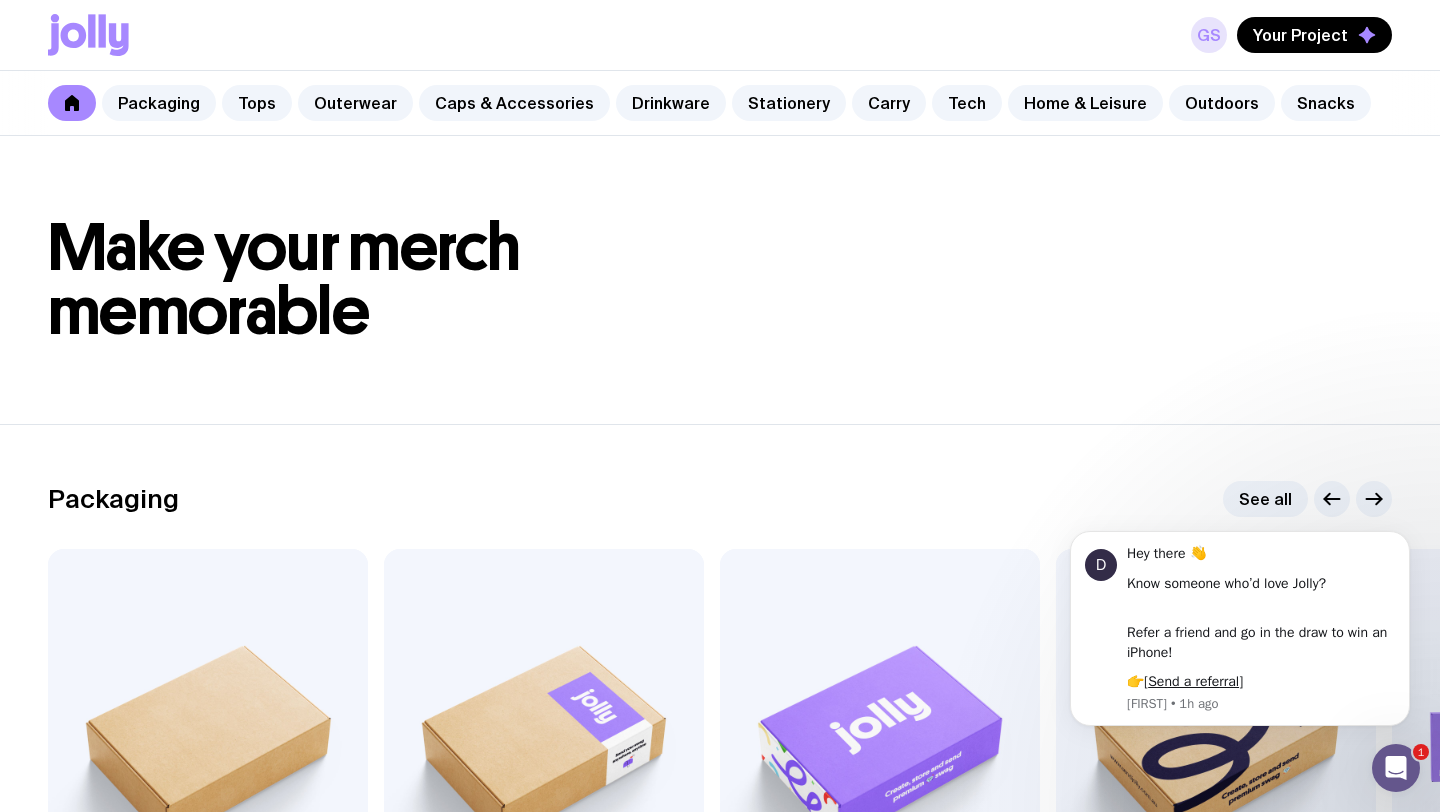 click on "GS" at bounding box center [1209, 35] 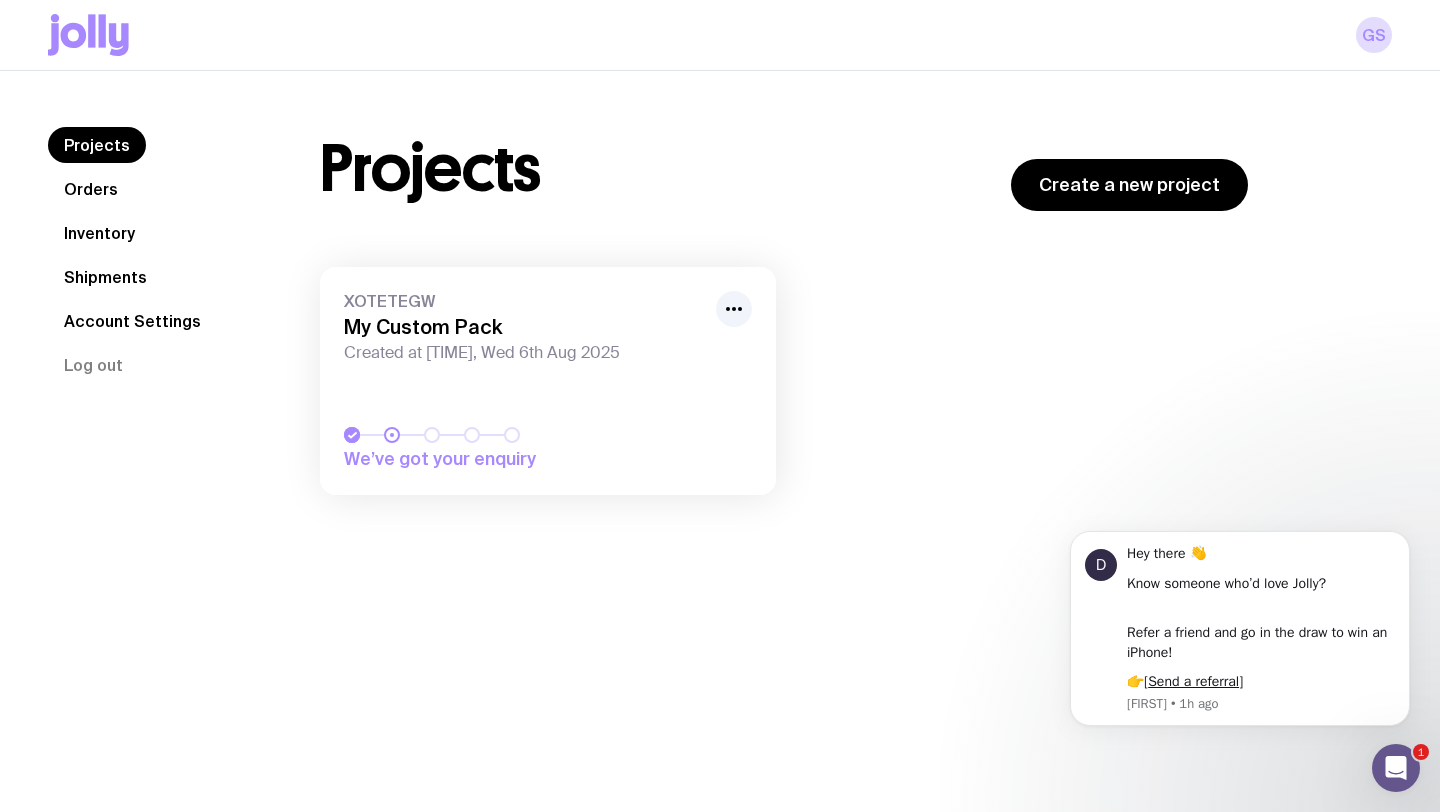 click on "Orders" 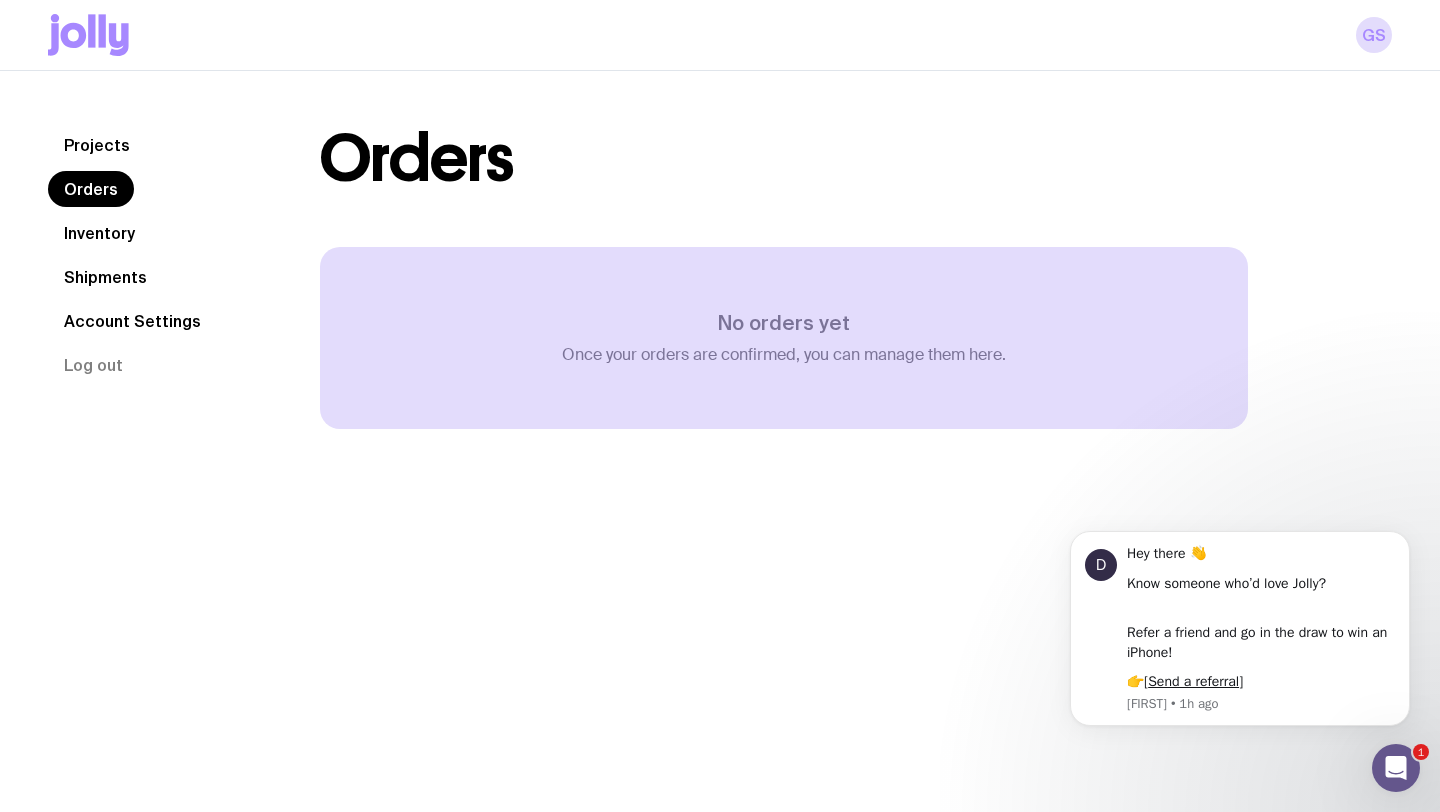 click on "Inventory" 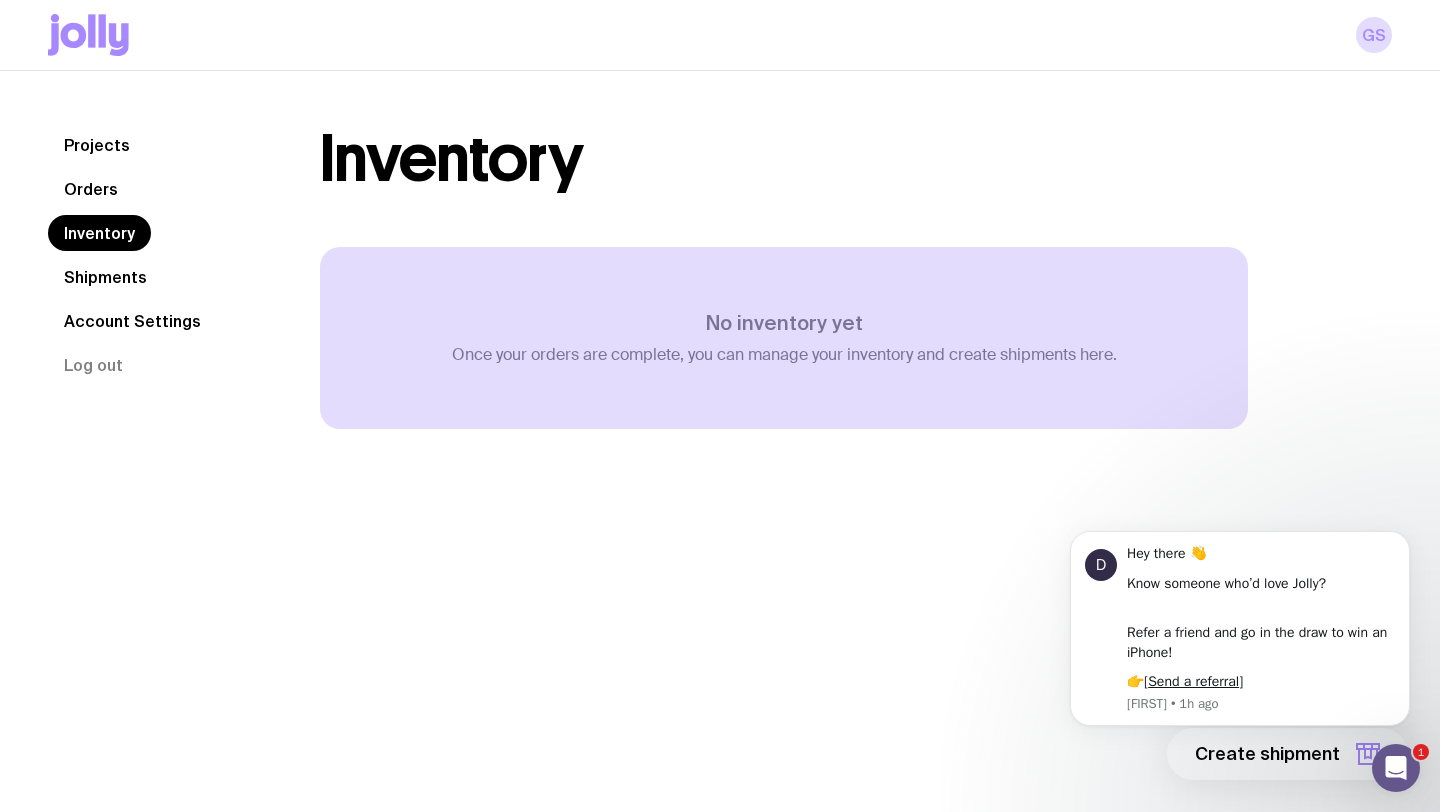 click on "Shipments" 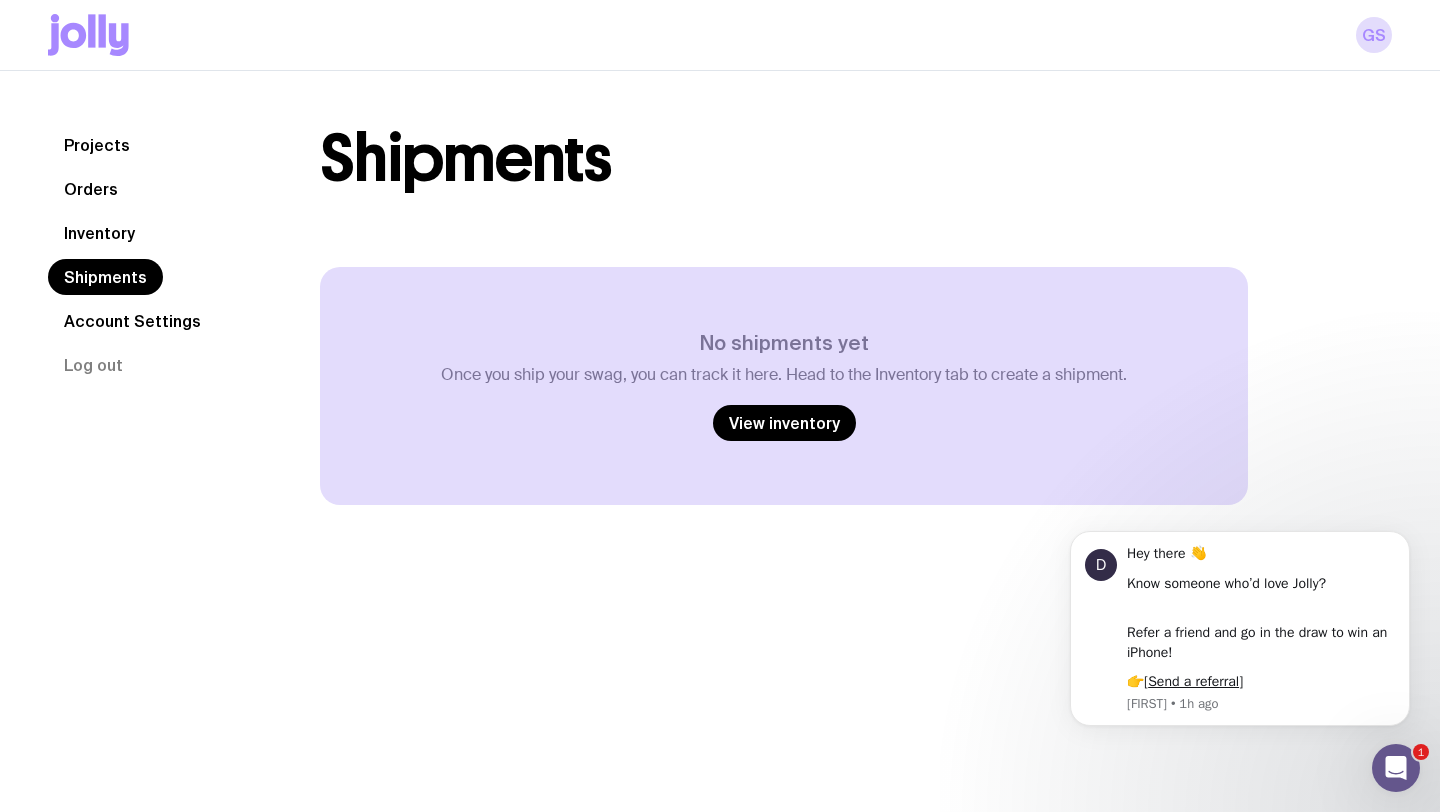 click on "Projects Orders Inventory Shipments Account Settings  Log out" 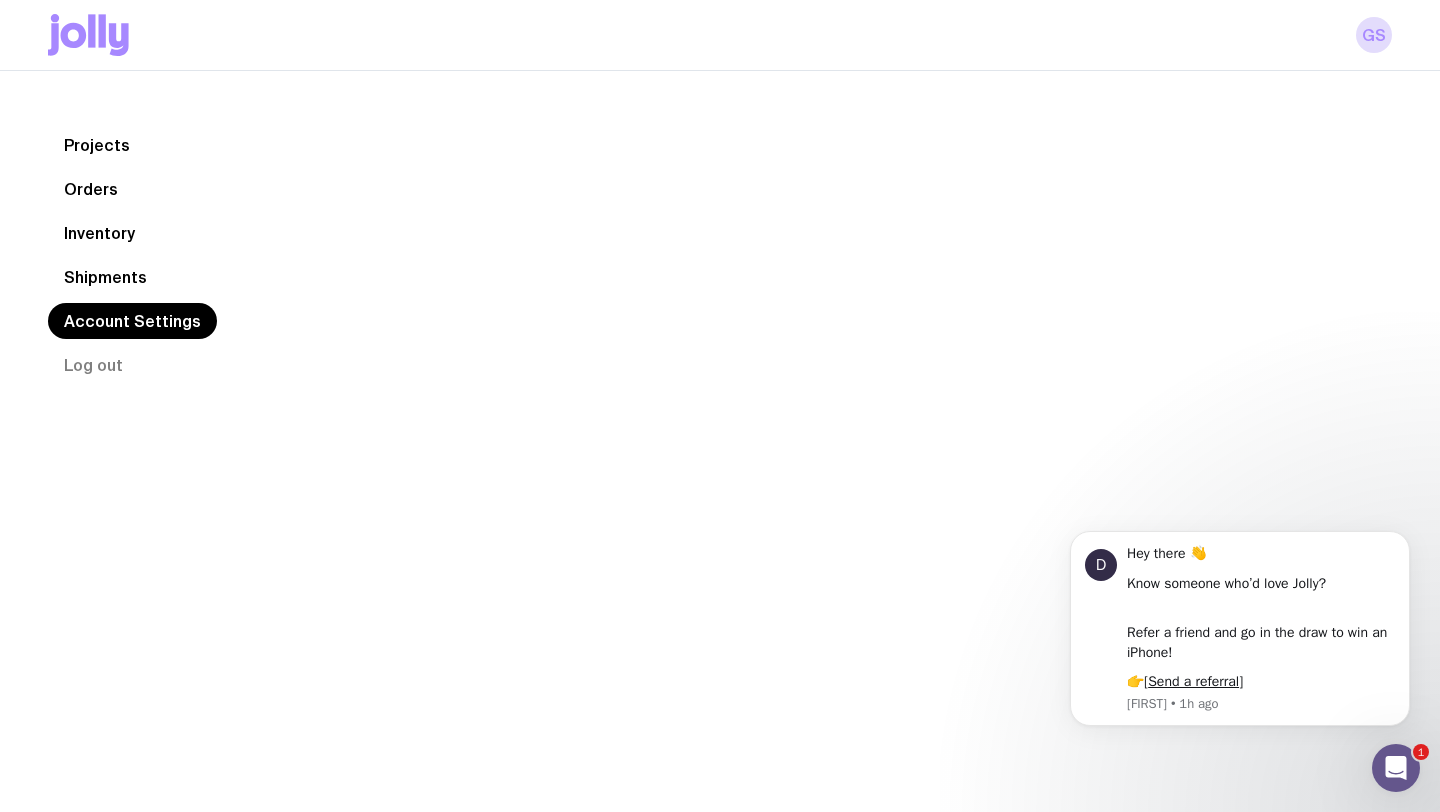 click on "Projects" 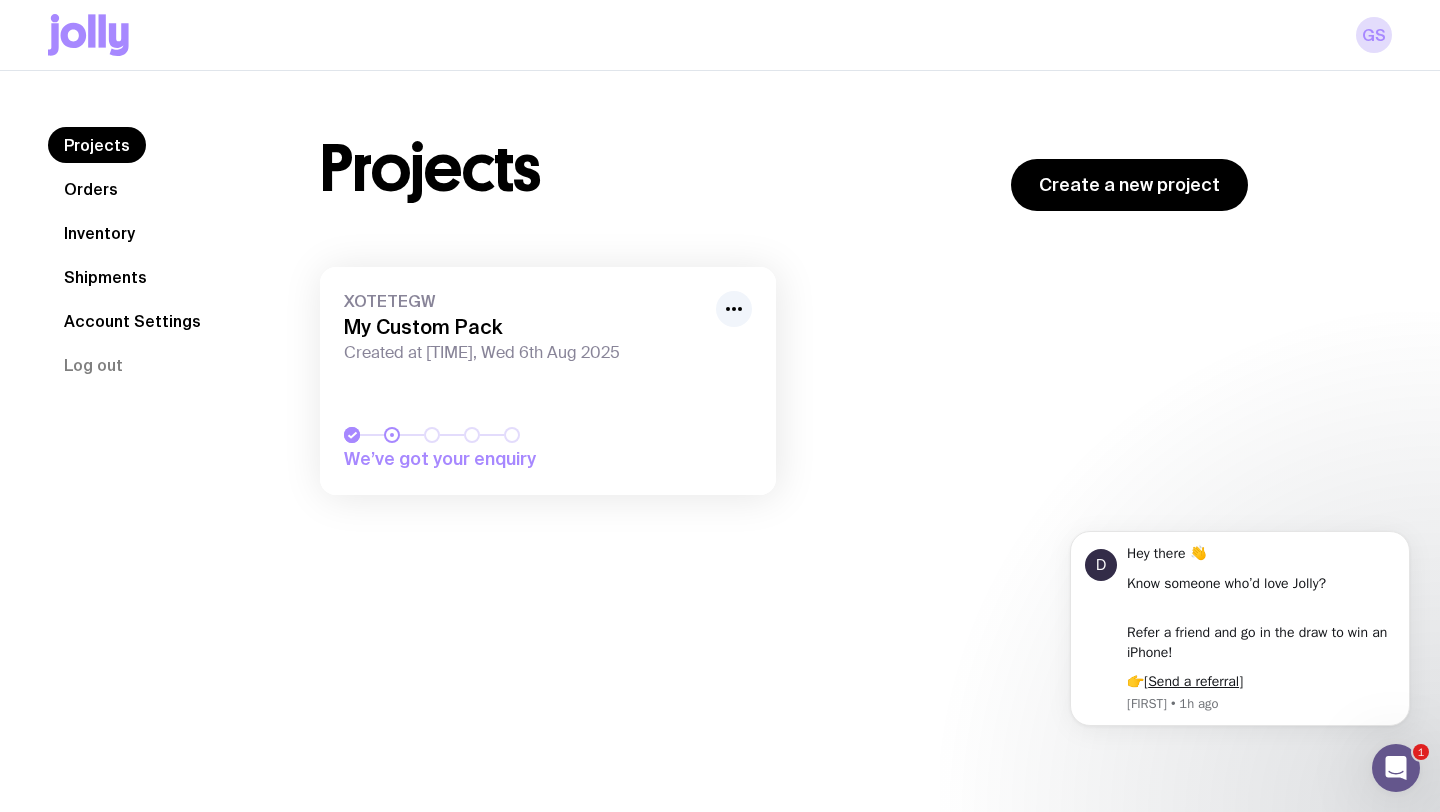 click 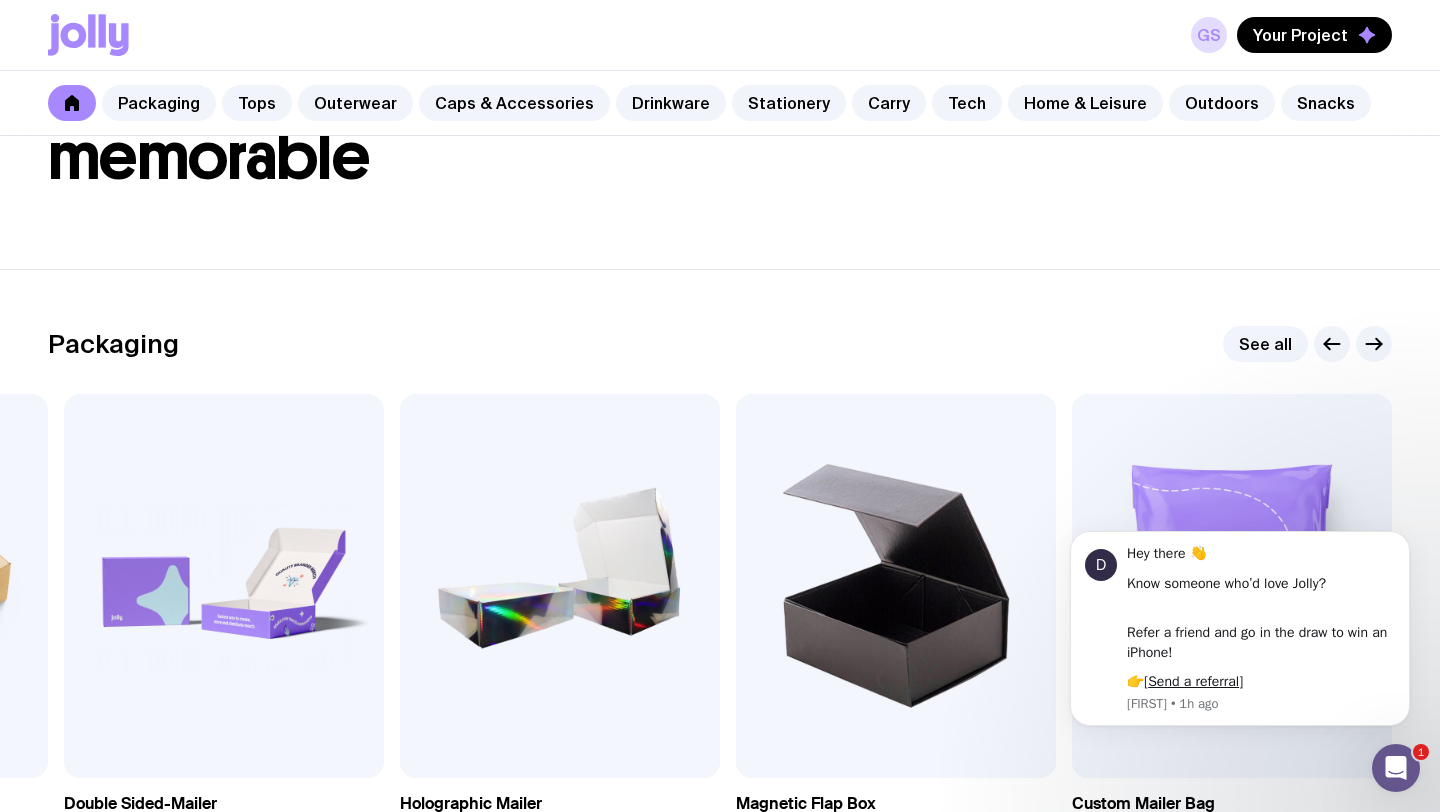 scroll, scrollTop: 0, scrollLeft: 0, axis: both 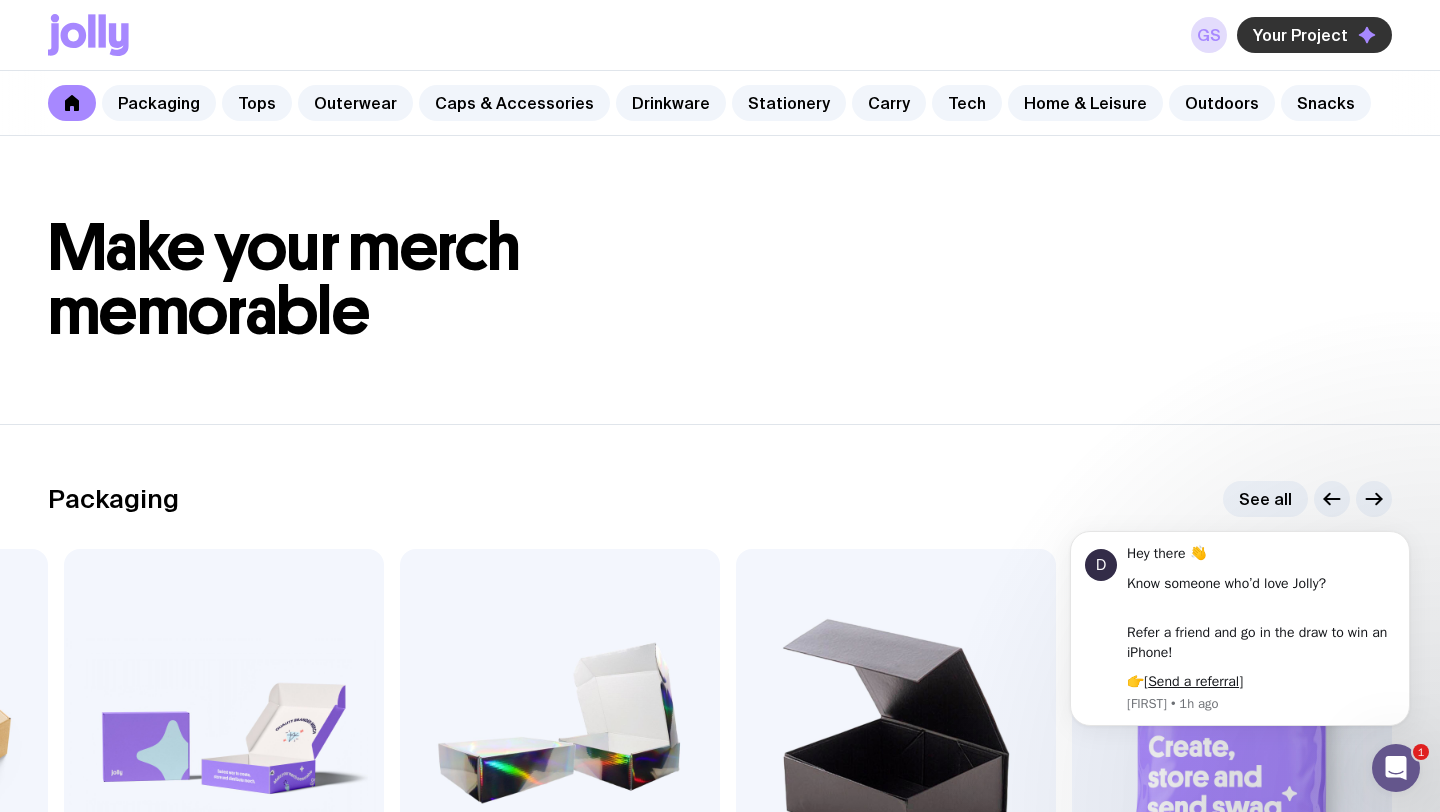 click on "Your Project" 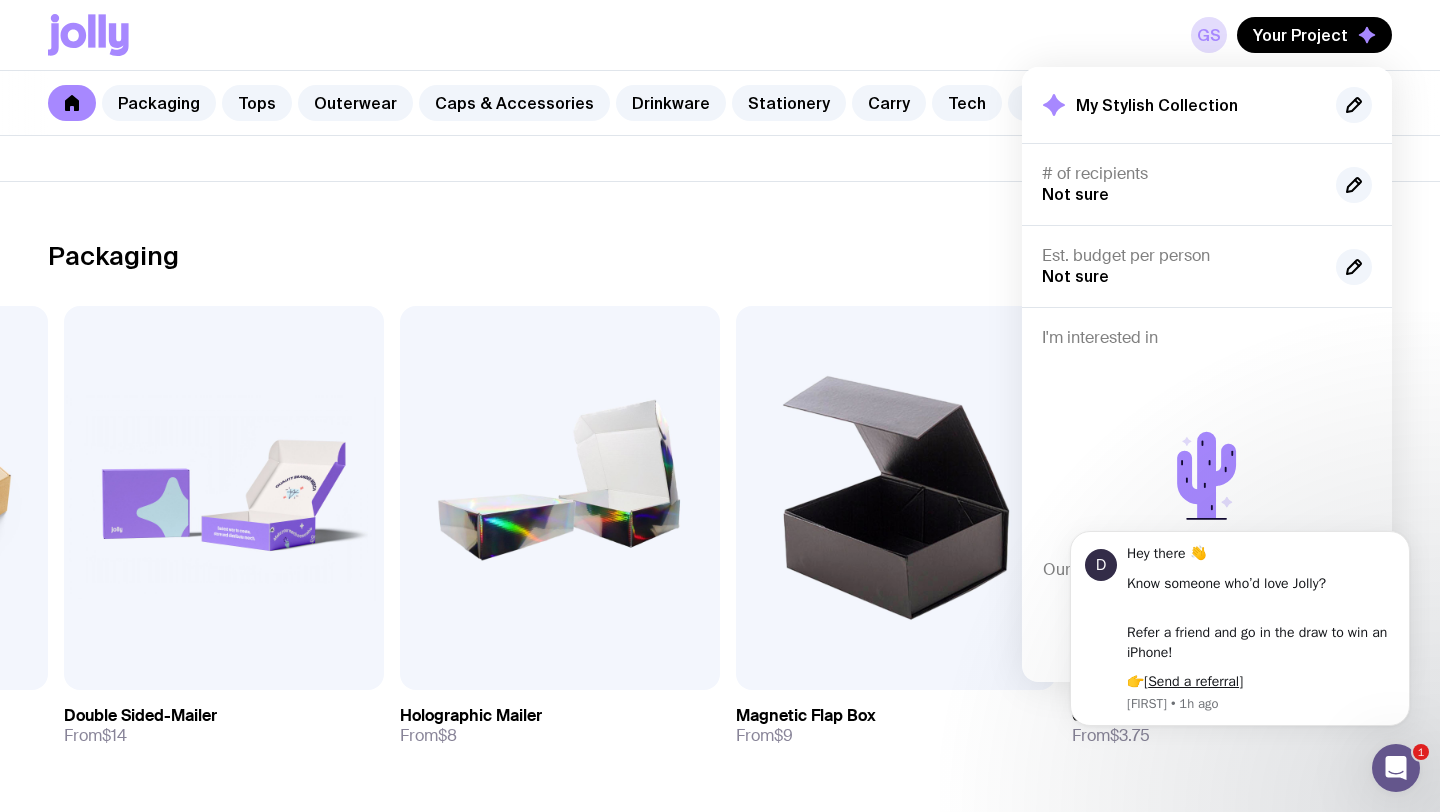 scroll, scrollTop: 244, scrollLeft: 0, axis: vertical 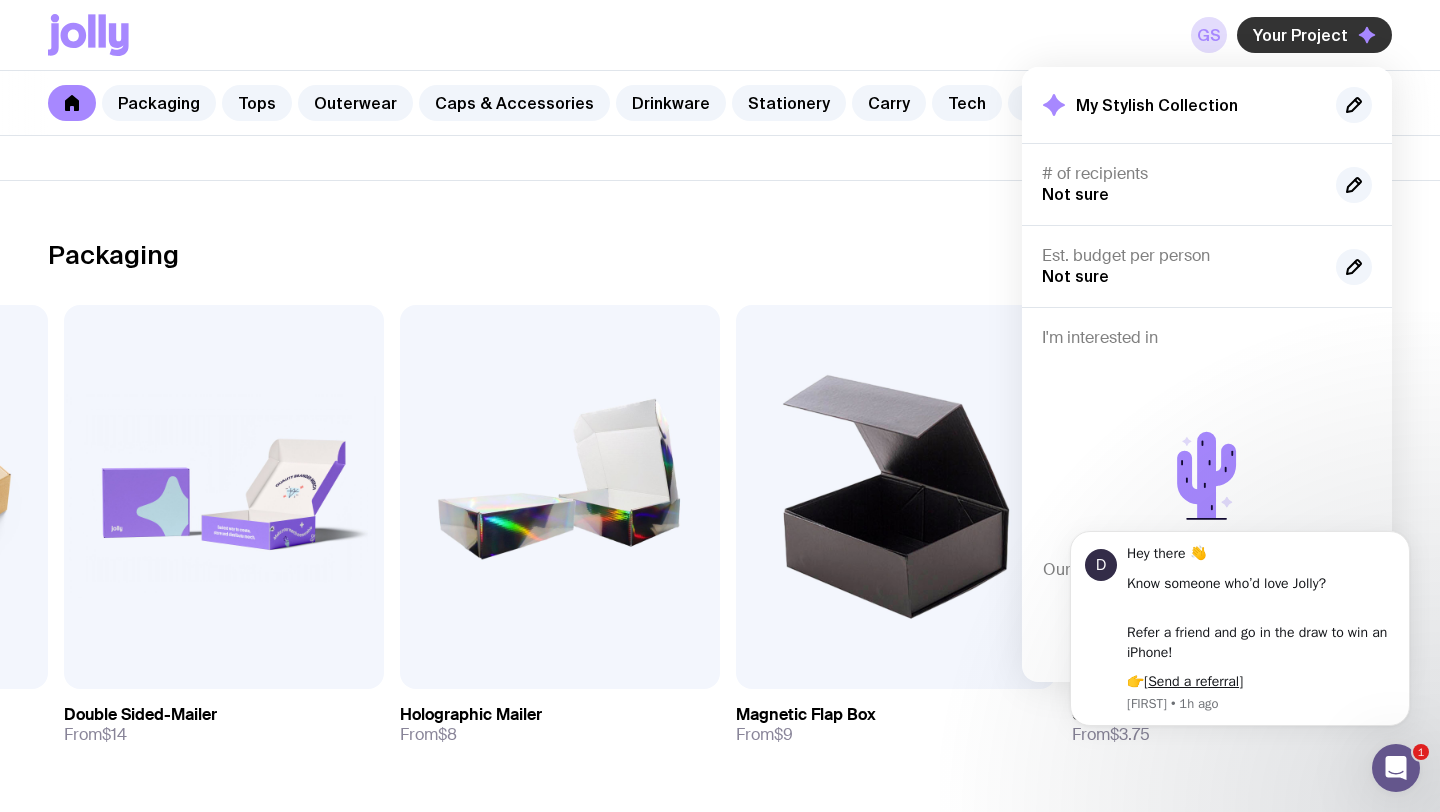 click on "Your Project" at bounding box center (1314, 35) 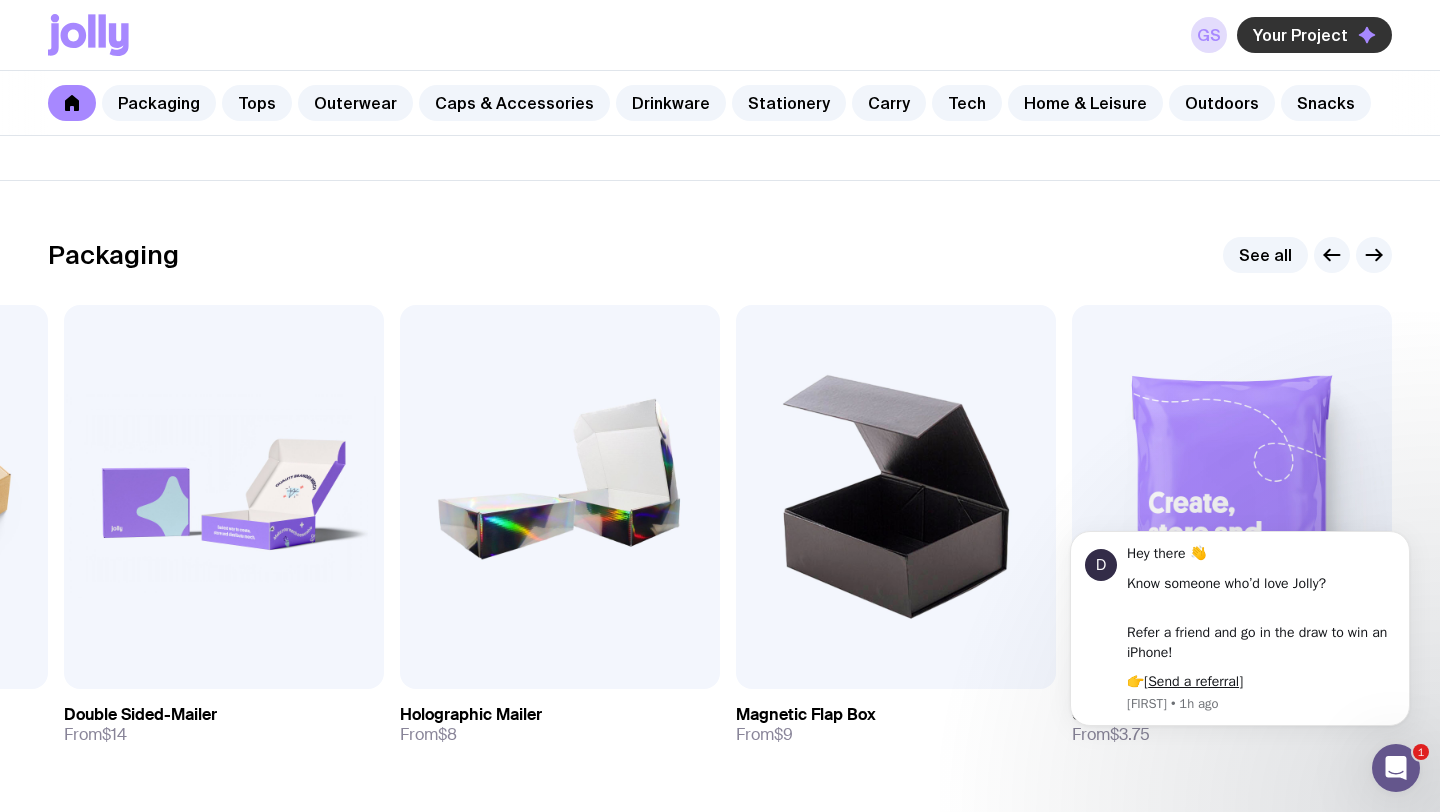 click on "Your Project" at bounding box center [1314, 35] 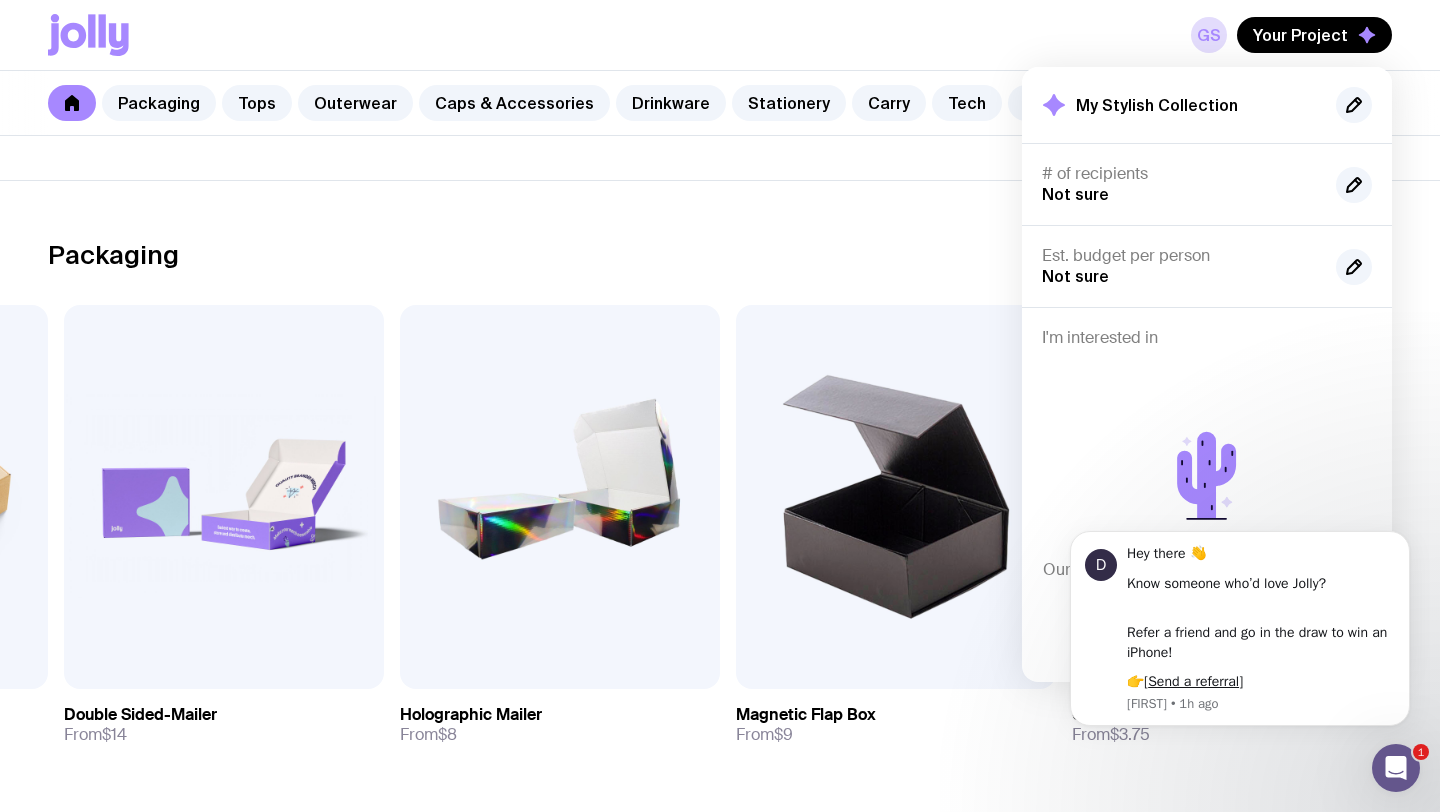 click on "My Stylish Collection" at bounding box center (1157, 105) 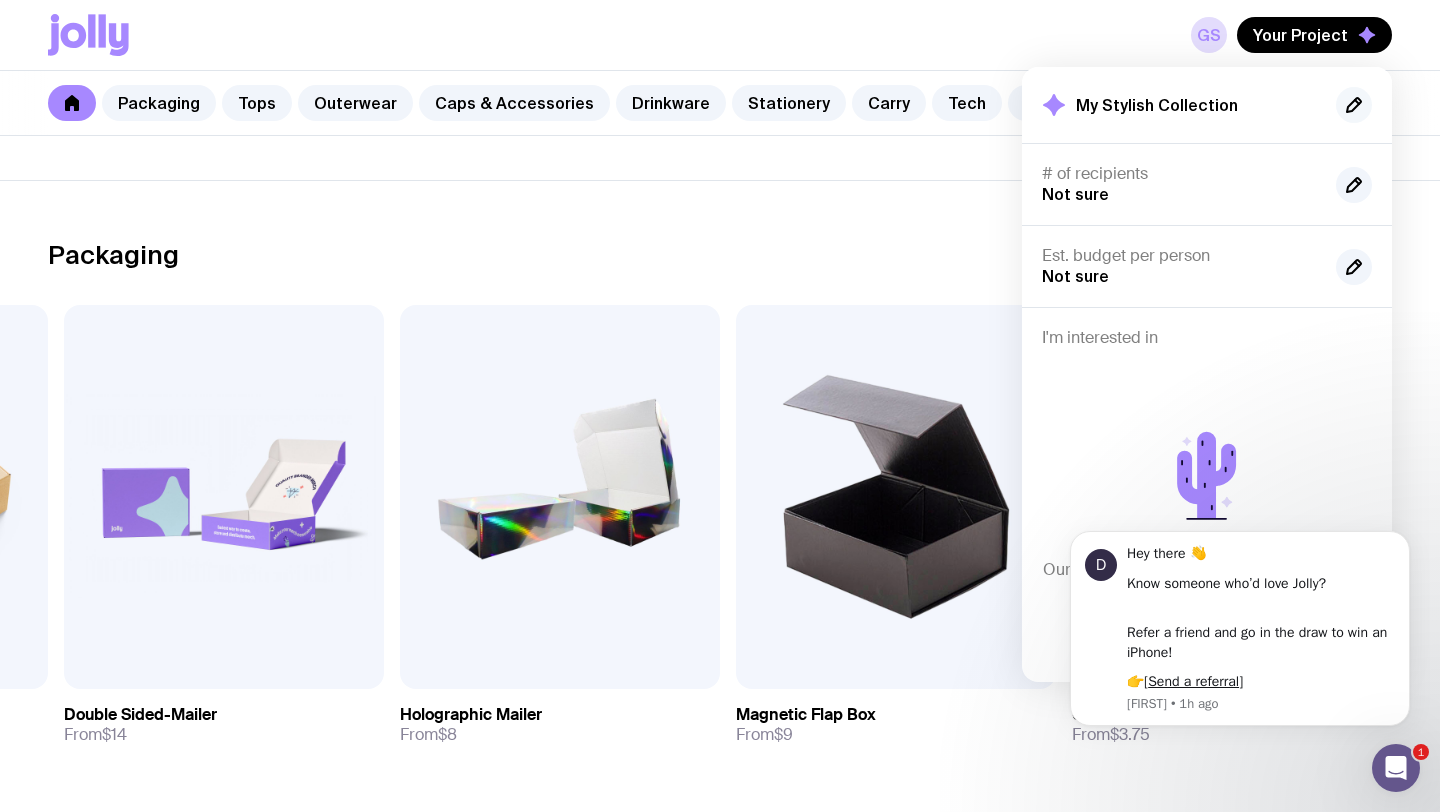 click 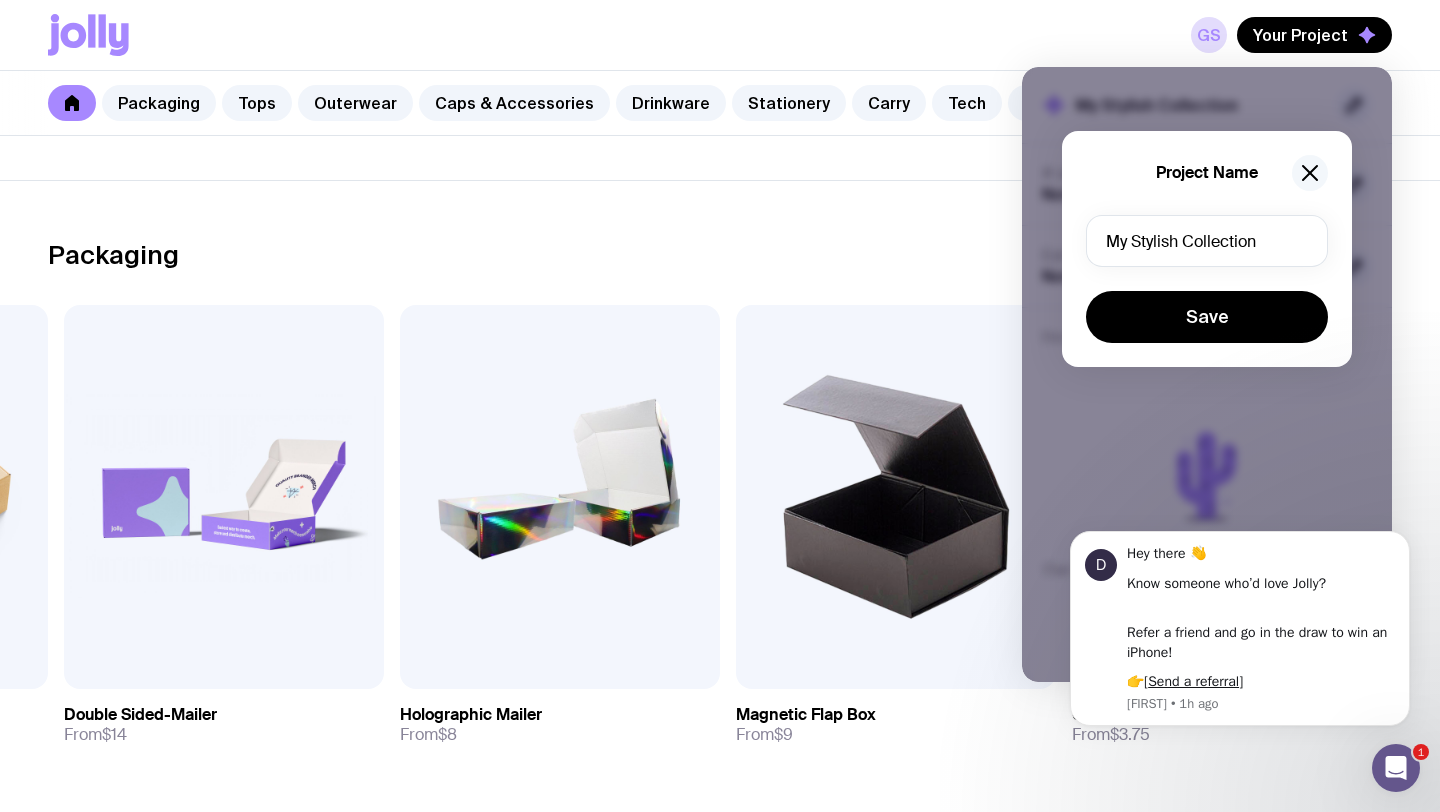 click 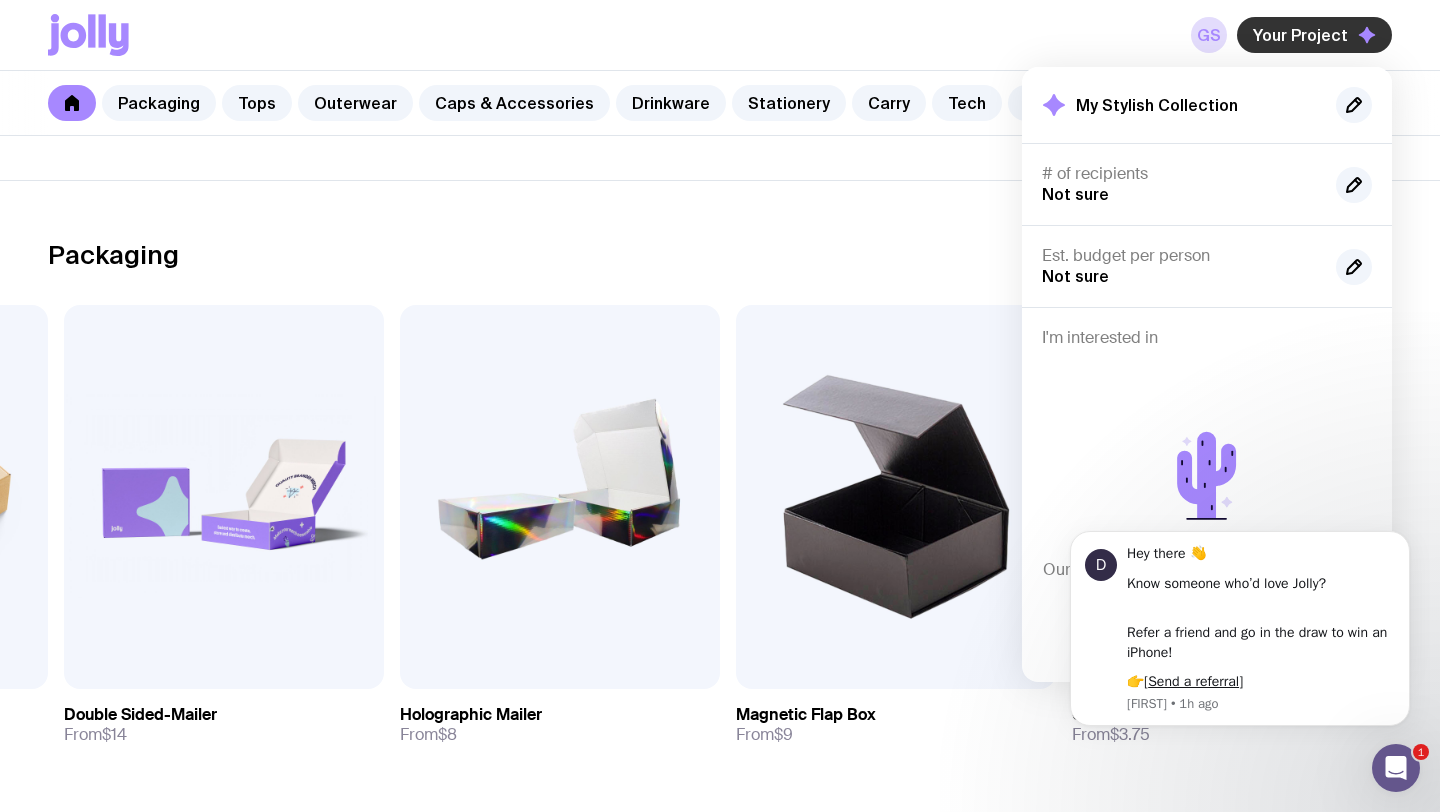 click on "Your Project" 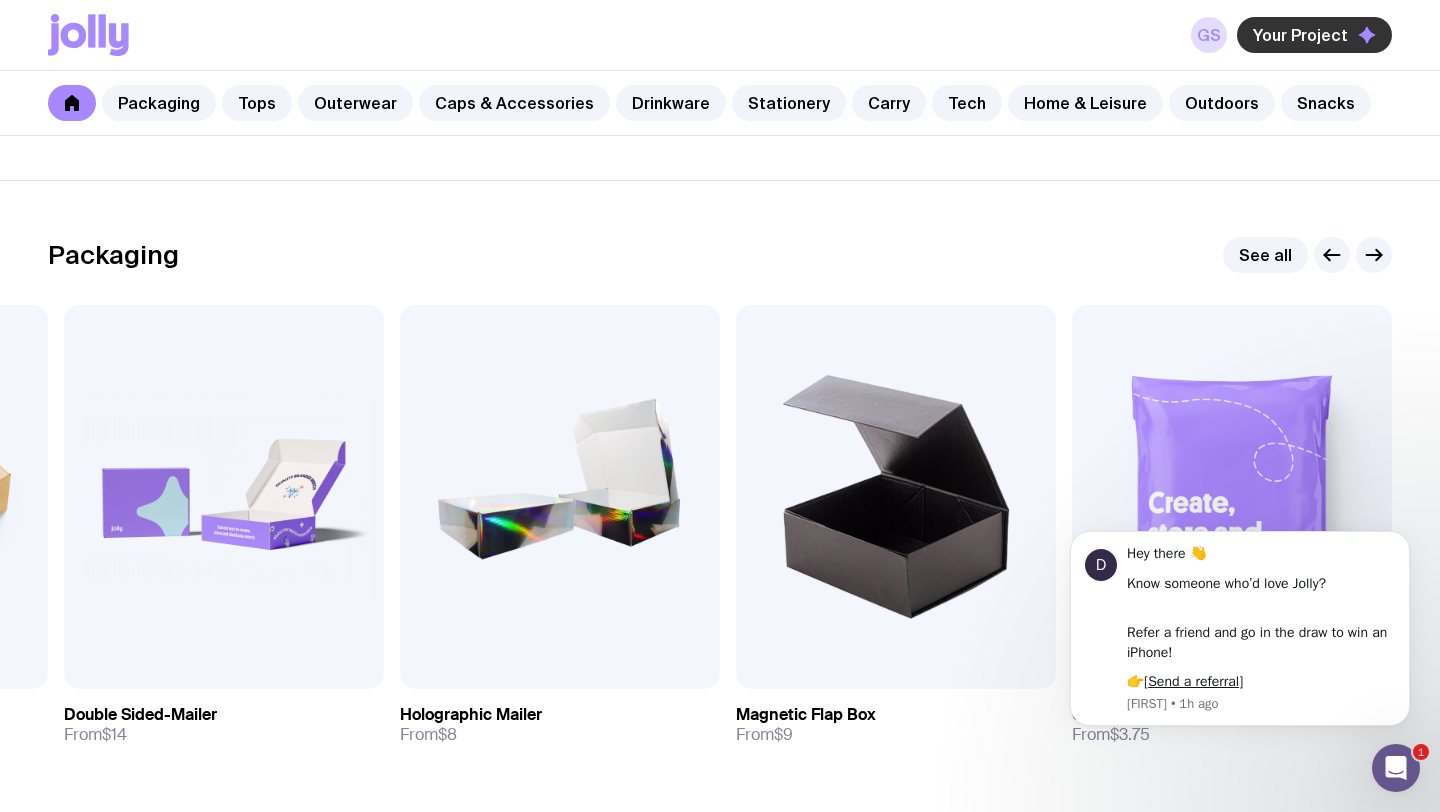 click on "Your Project" 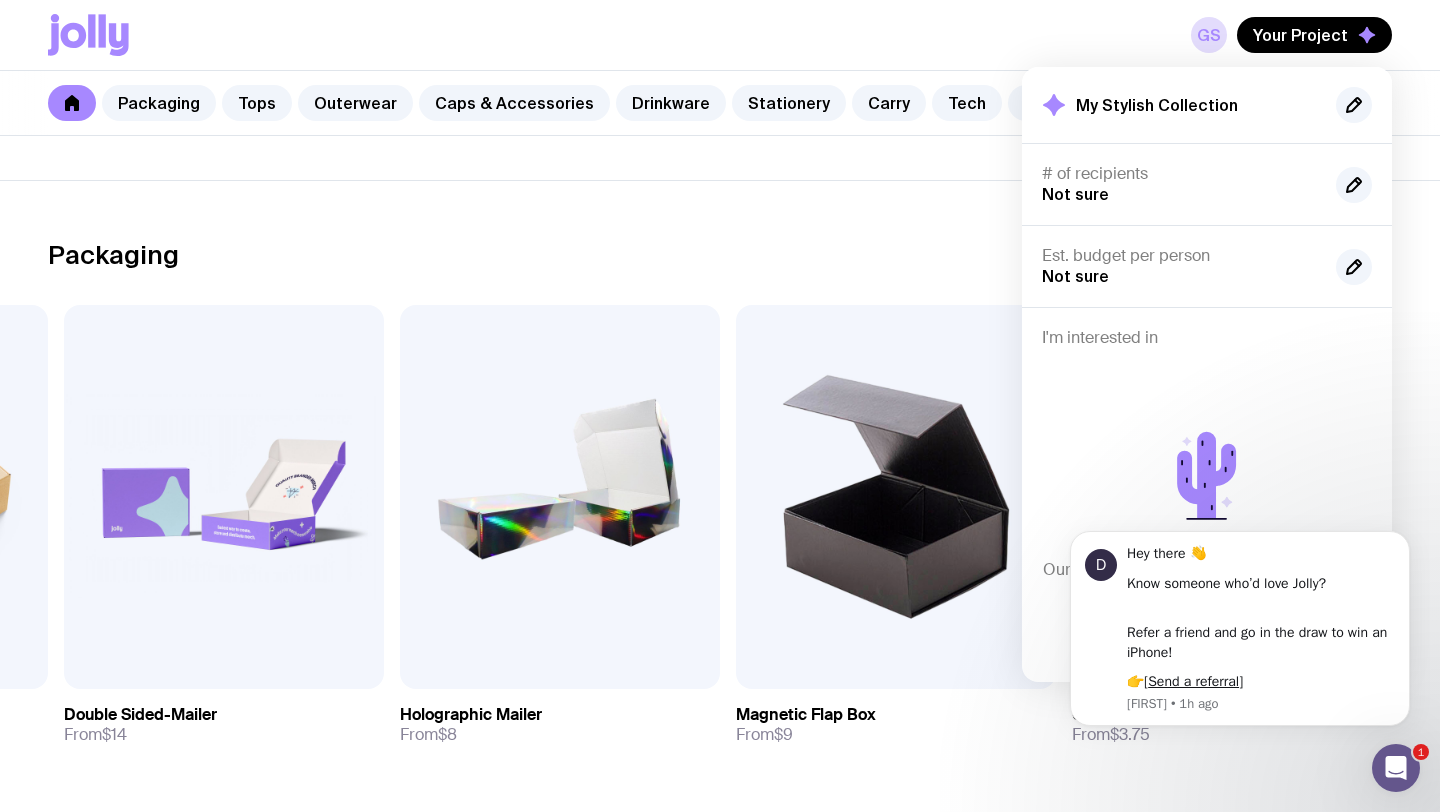 click 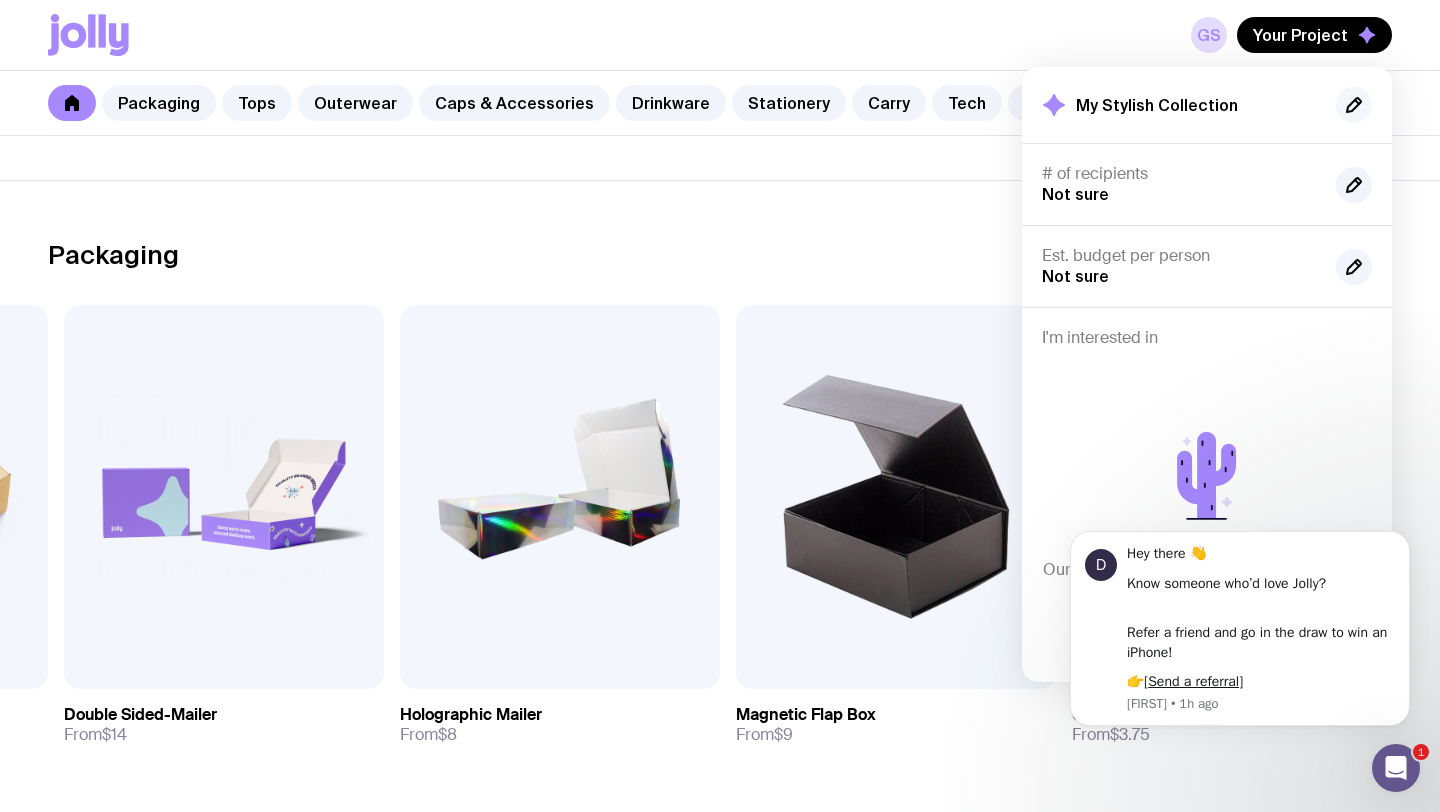 click 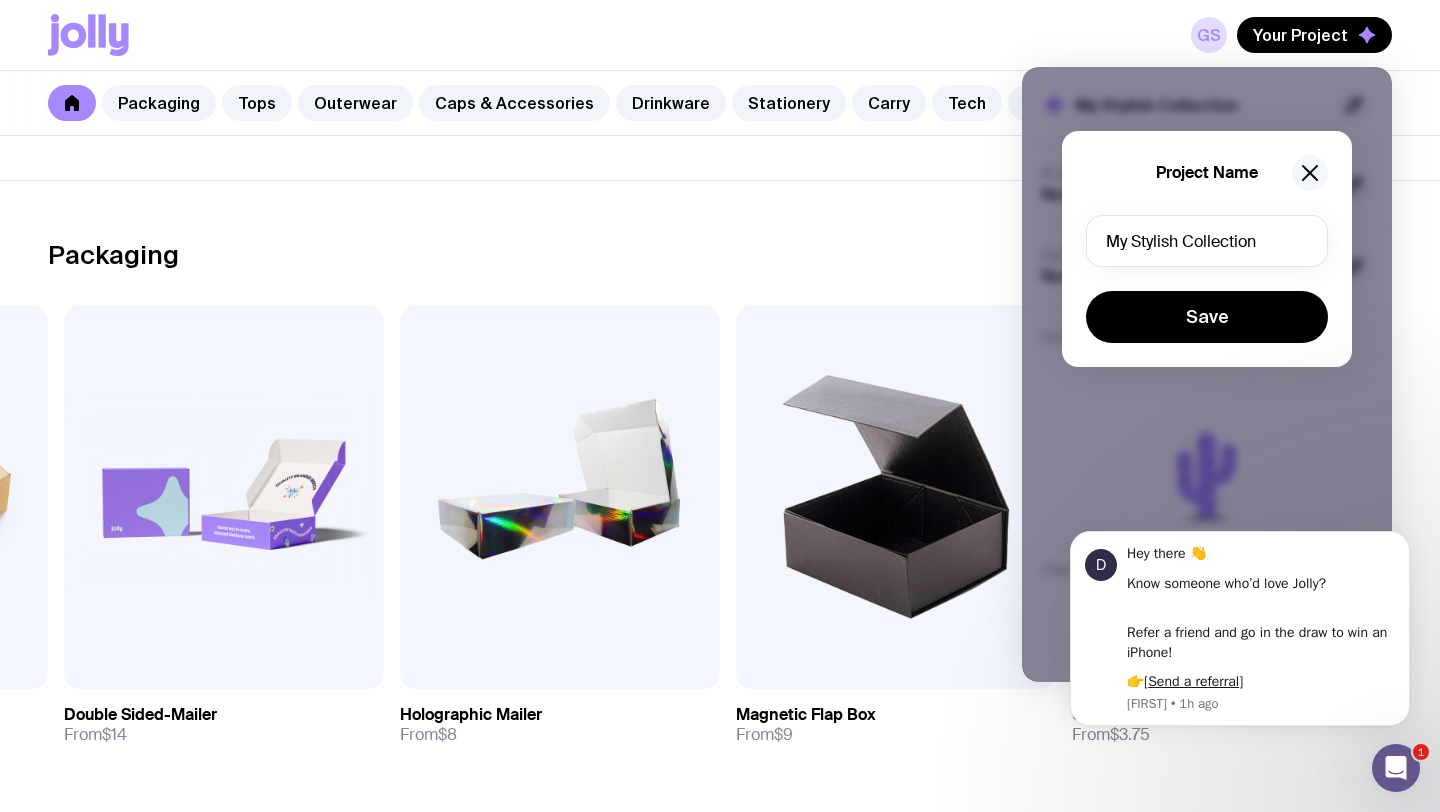 click 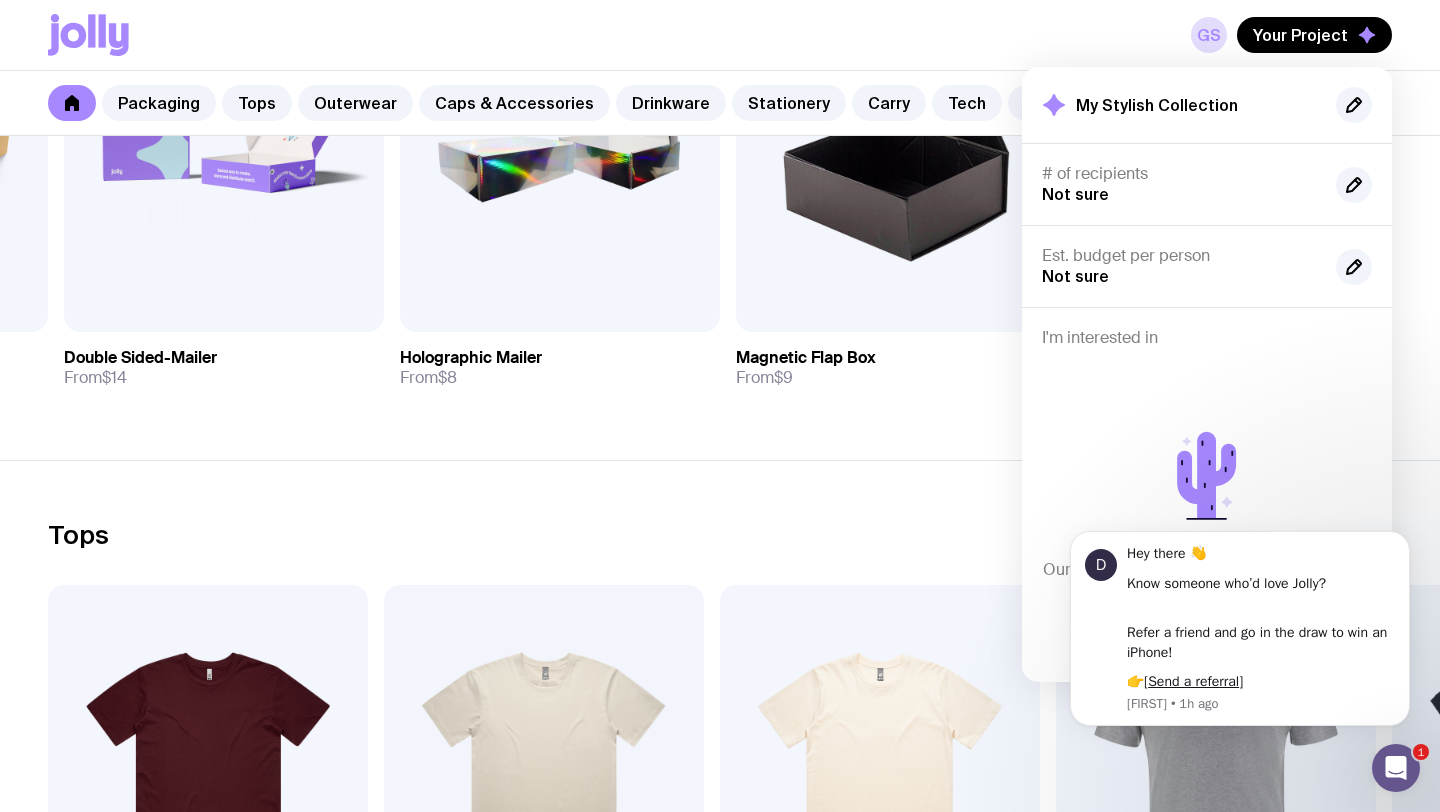 scroll, scrollTop: 602, scrollLeft: 0, axis: vertical 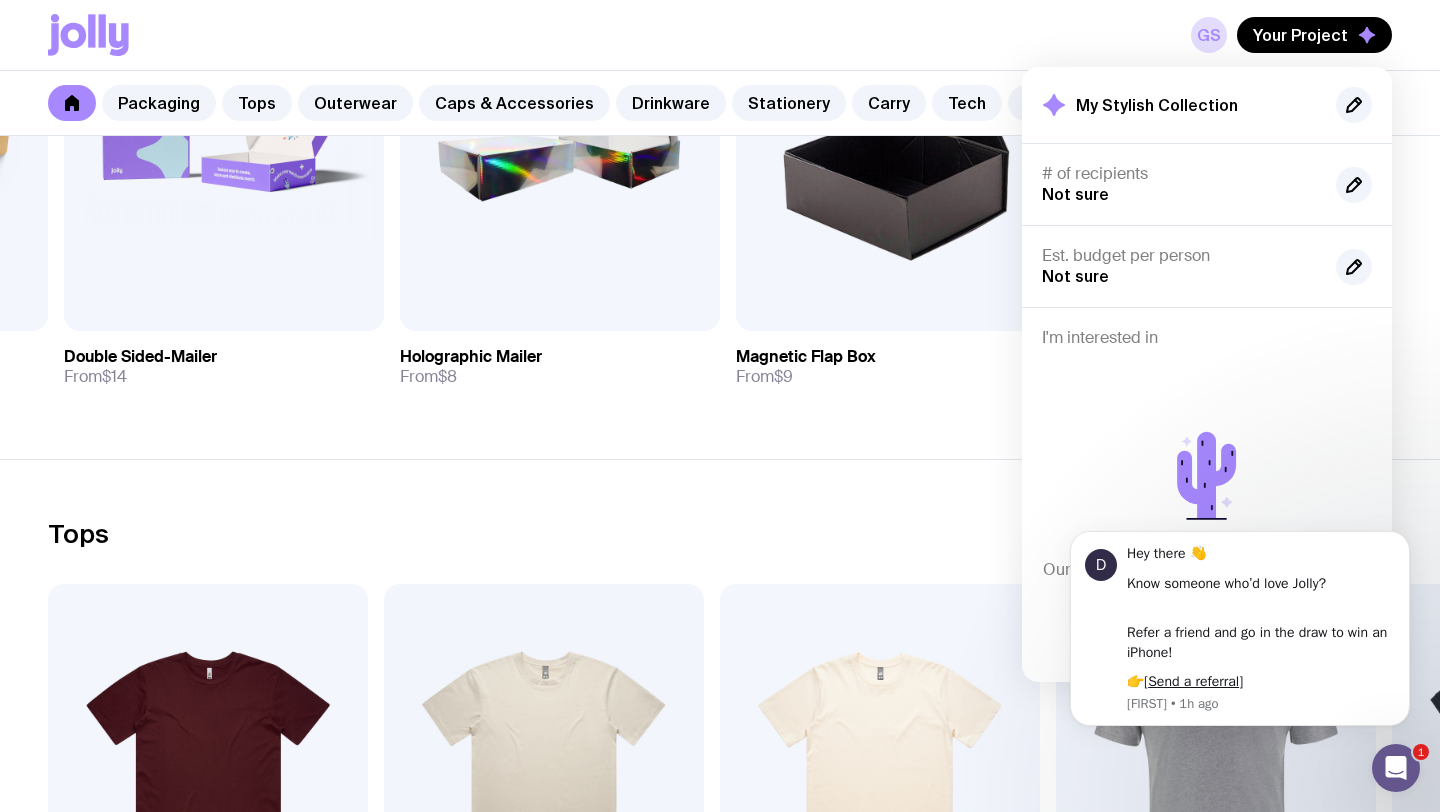 click at bounding box center (1396, 768) 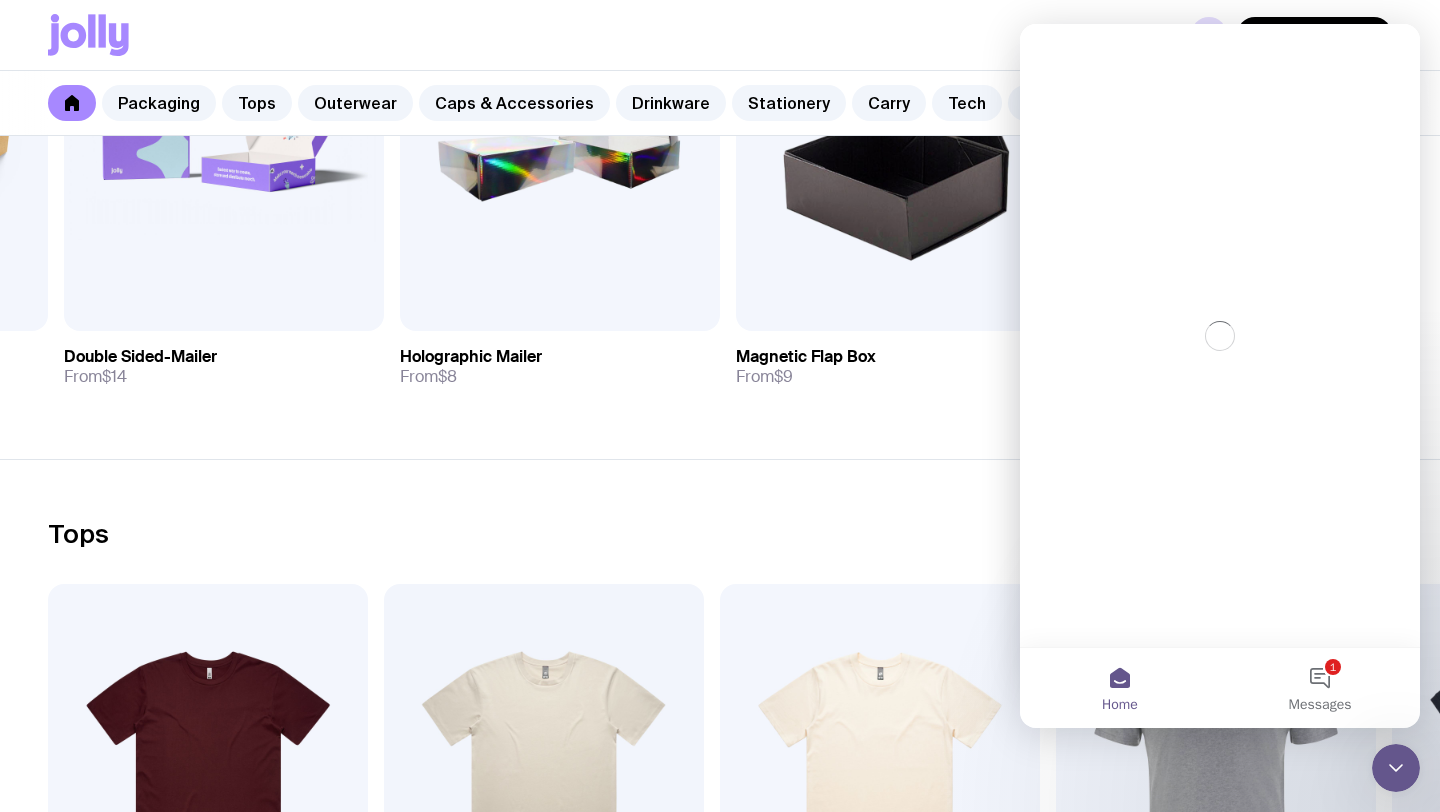scroll, scrollTop: 0, scrollLeft: 0, axis: both 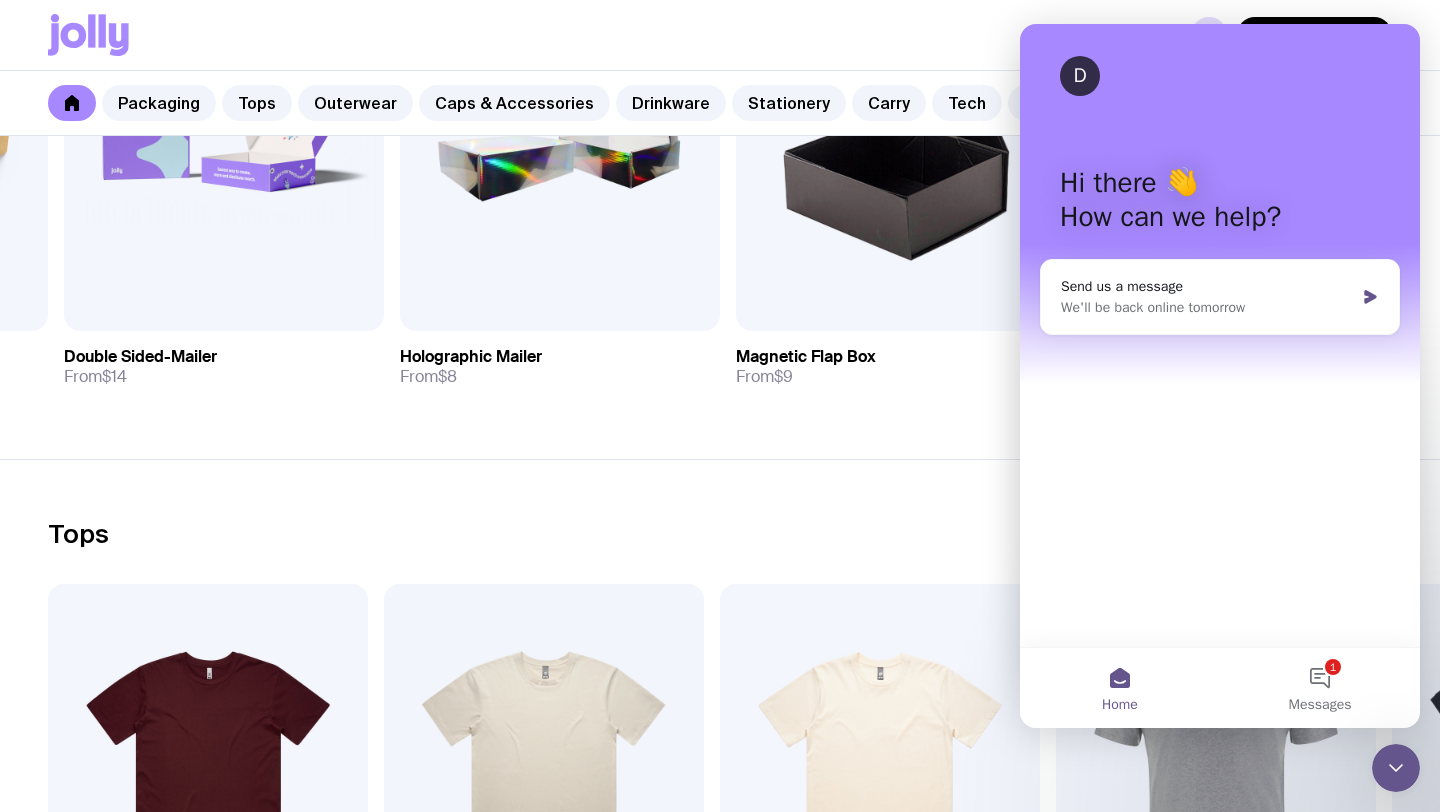 click 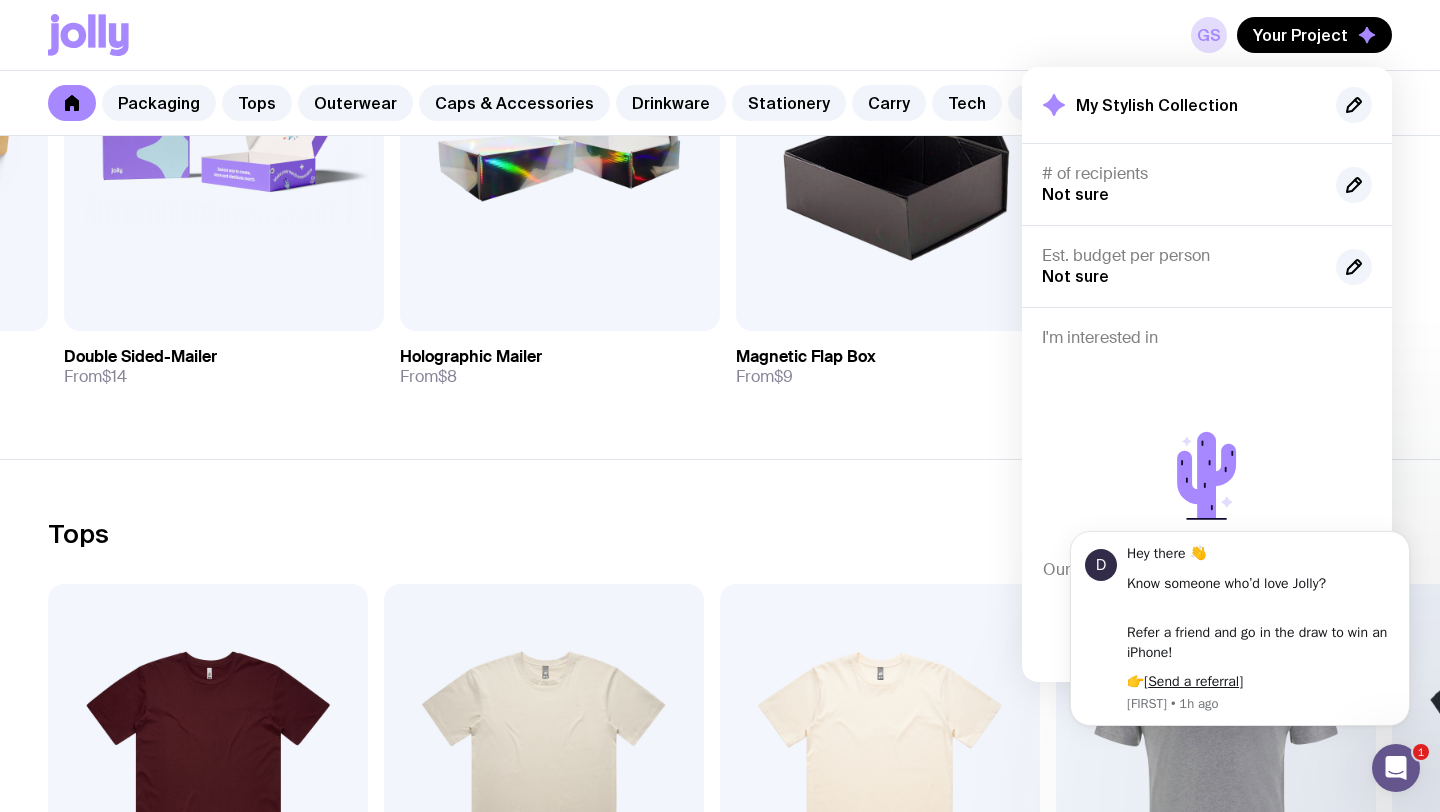 scroll, scrollTop: 0, scrollLeft: 0, axis: both 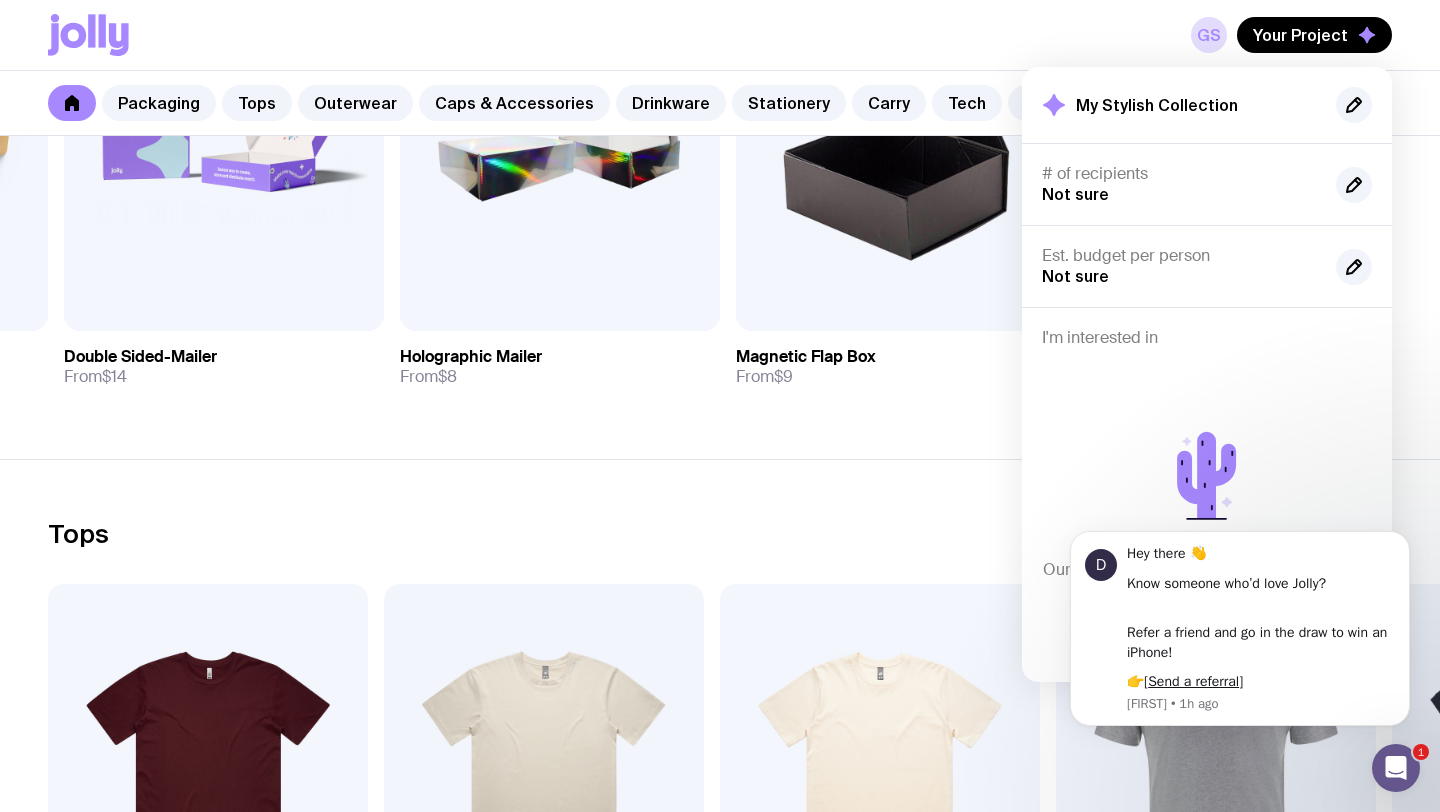 click on "Add products to your wishlist  Our swag team will work with you to tailor the project based on your needs." at bounding box center [1207, 513] 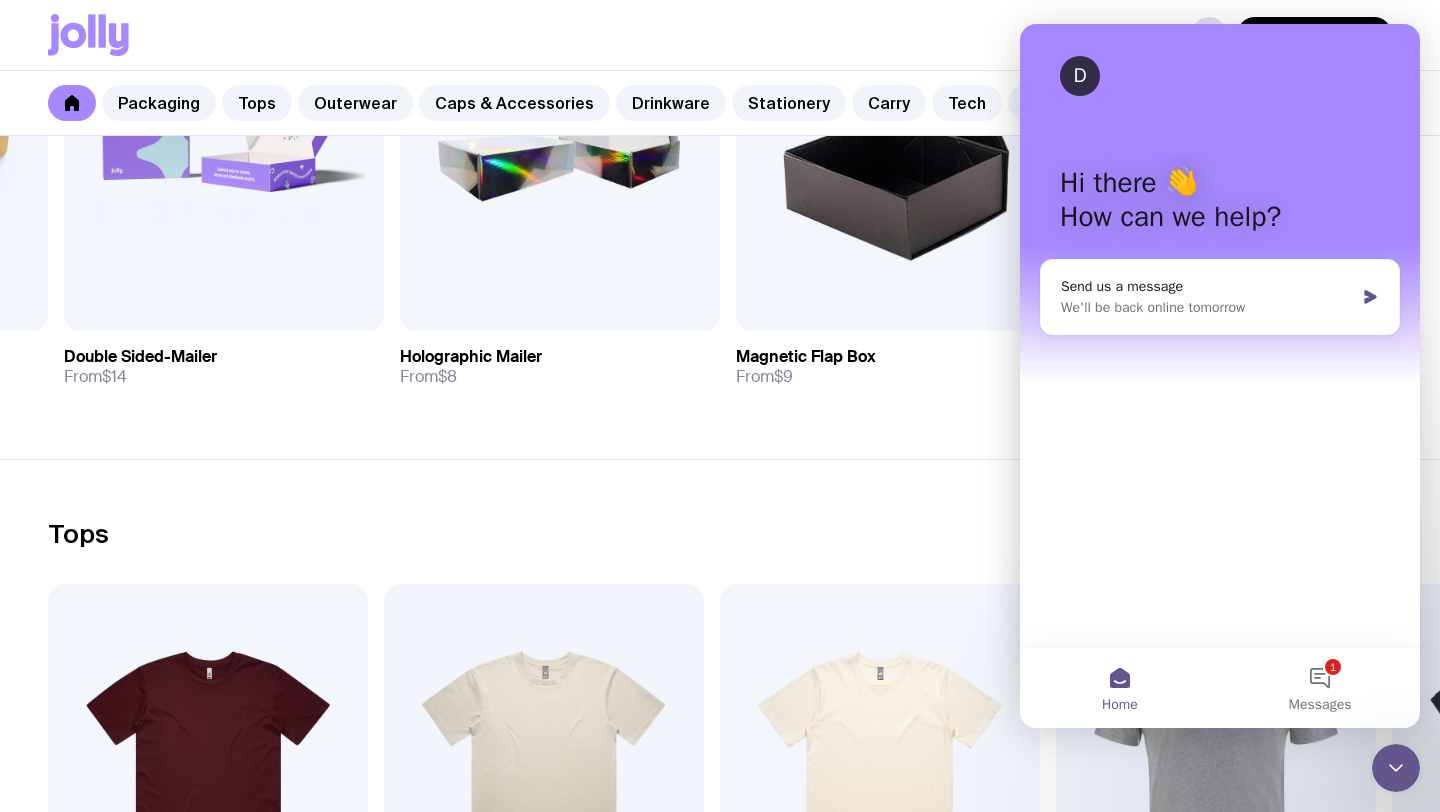 click on "Tops  See all  Add to wishlist View AS Colour Basic Tee From  $14  +24 Add to wishlist View AS Colour Staple Tee  From  $17.50  +30 Add to wishlist View AS Colour Classic Tee From  $21  +55 Add to wishlist View Earth Positive Tee From  $24.50  +7 Add to wishlist View Cotton Polo From  $26.50 Add to wishlist View City Cotton Polo From  $38  +1 Add to wishlist View Action Sports Polo From  $27 Add to wishlist View Sports Polo From  $38" 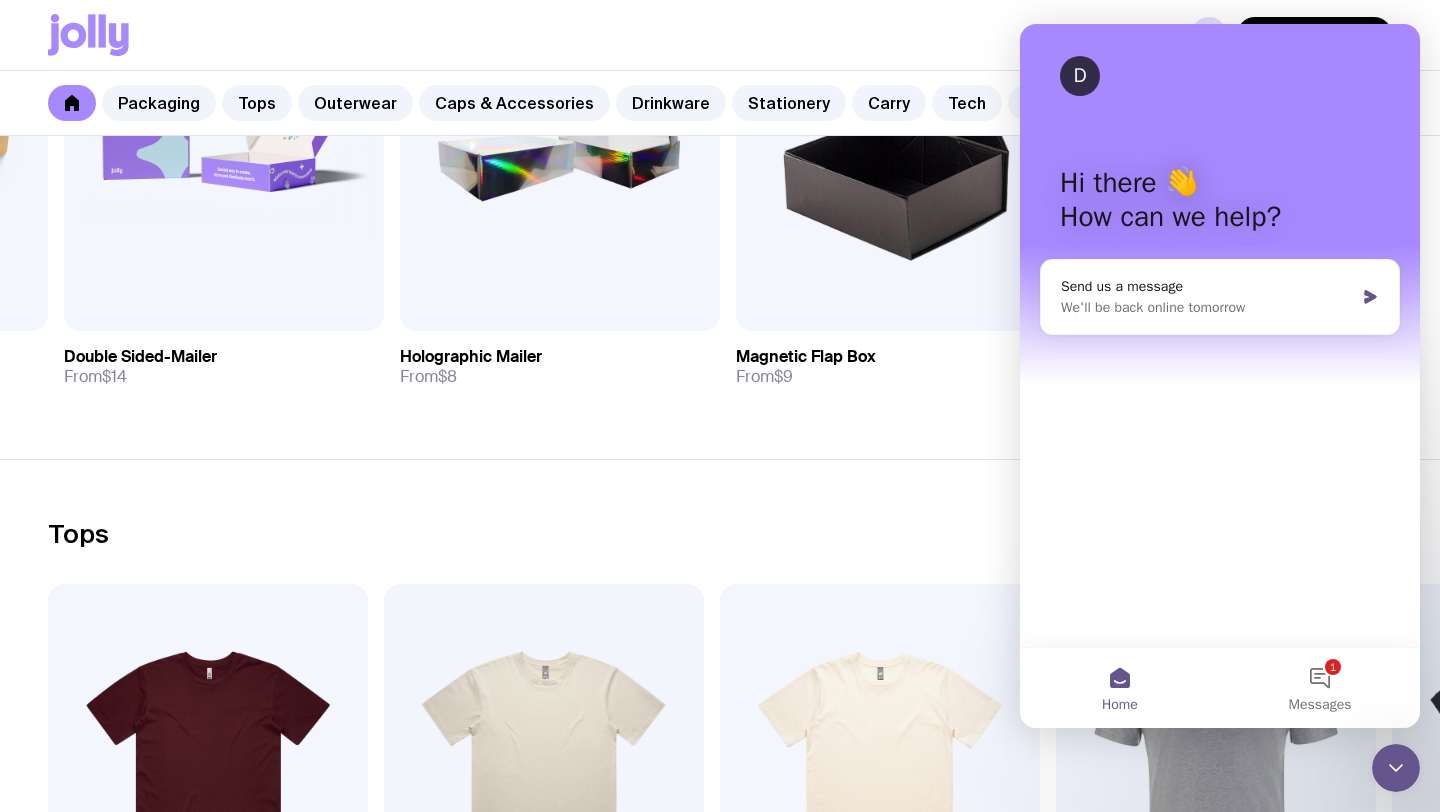 click on "D" at bounding box center [1080, 76] 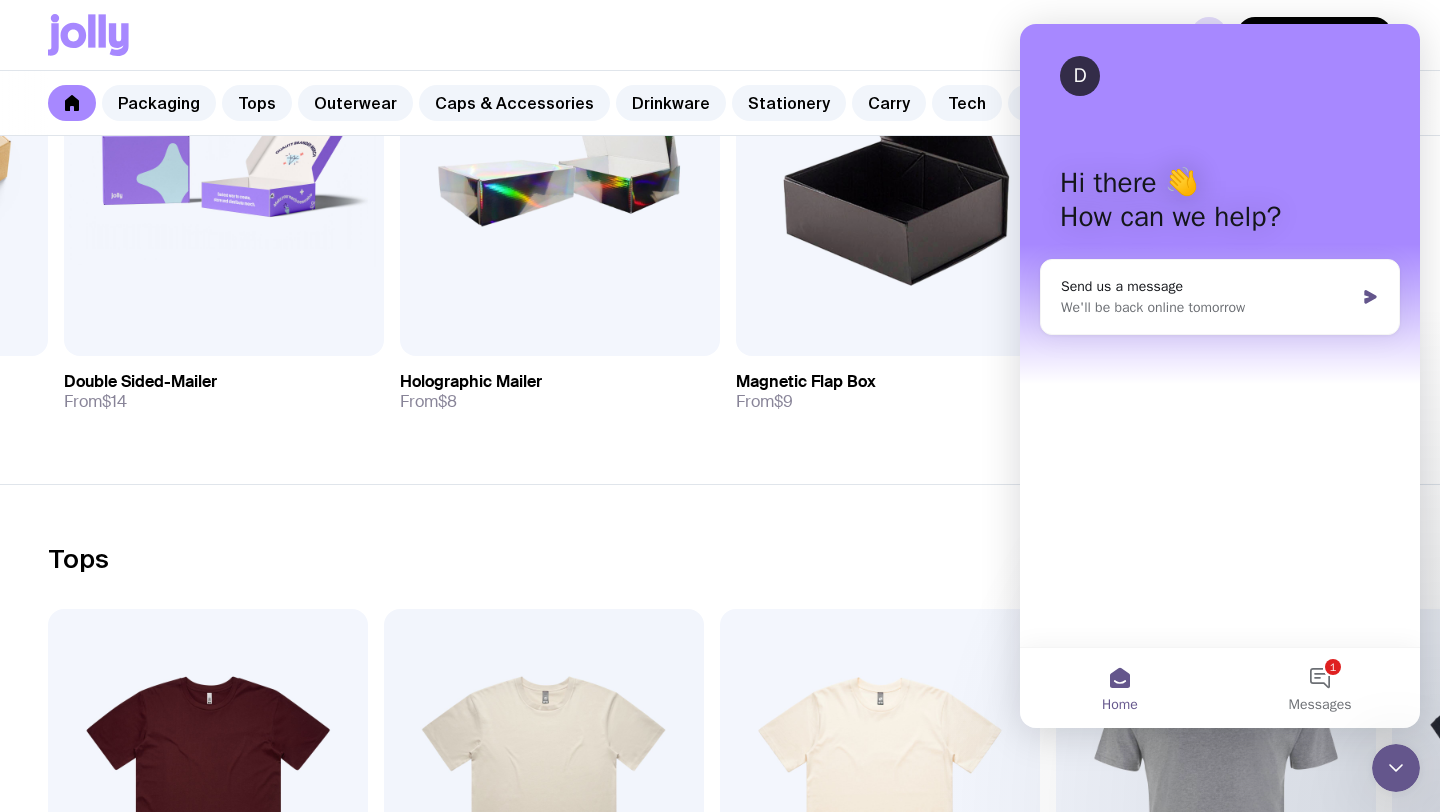 click on "Tops  See all  Add to wishlist View AS Colour Basic Tee From  $14  +24 Add to wishlist View AS Colour Staple Tee  From  $17.50  +30 Add to wishlist View AS Colour Classic Tee From  $21  +55 Add to wishlist View Earth Positive Tee From  $24.50  +7 Add to wishlist View Cotton Polo From  $26.50 Add to wishlist View City Cotton Polo From  $38  +1 Add to wishlist View Action Sports Polo From  $27 Add to wishlist View Sports Polo From  $38" 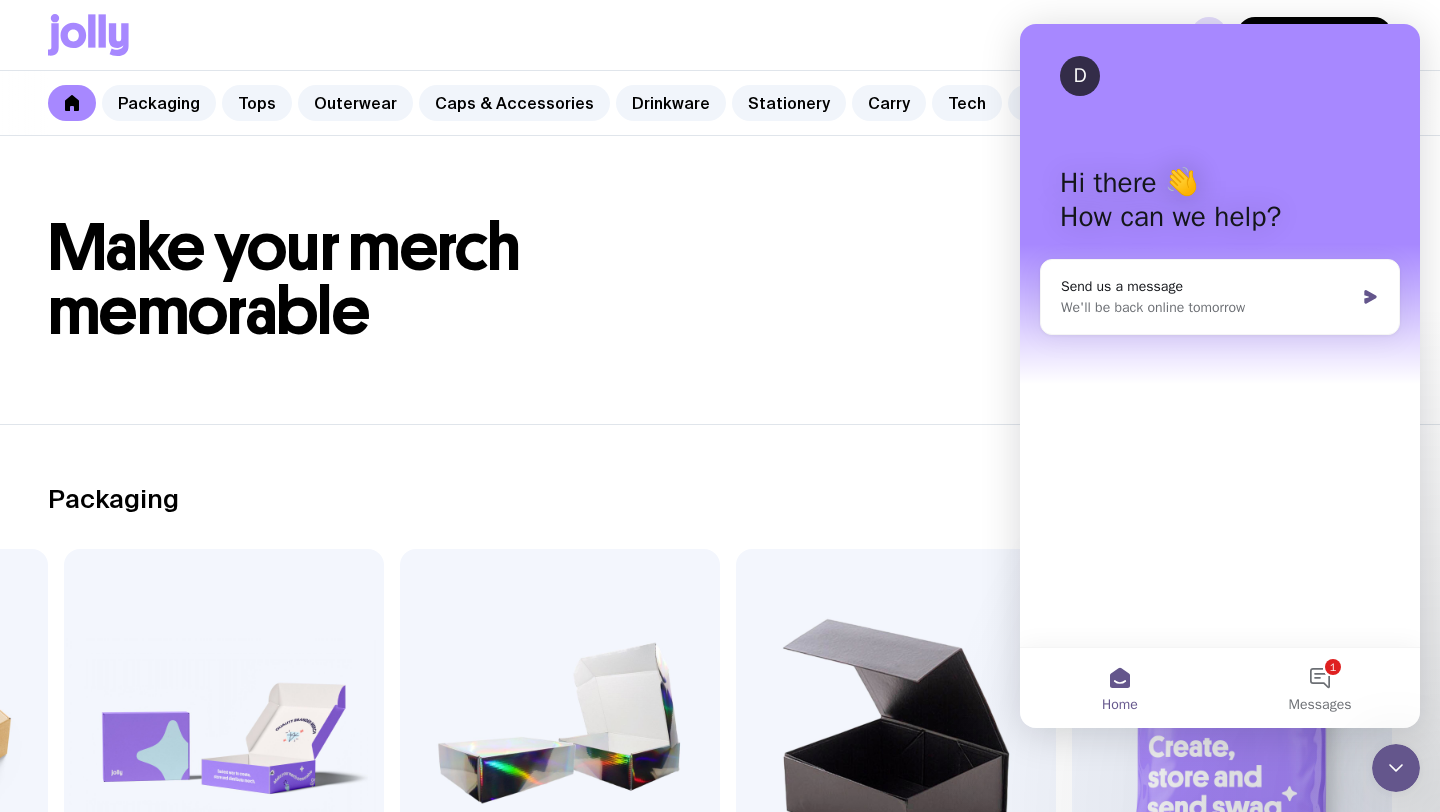 click on "GS Your Project" at bounding box center (720, 35) 